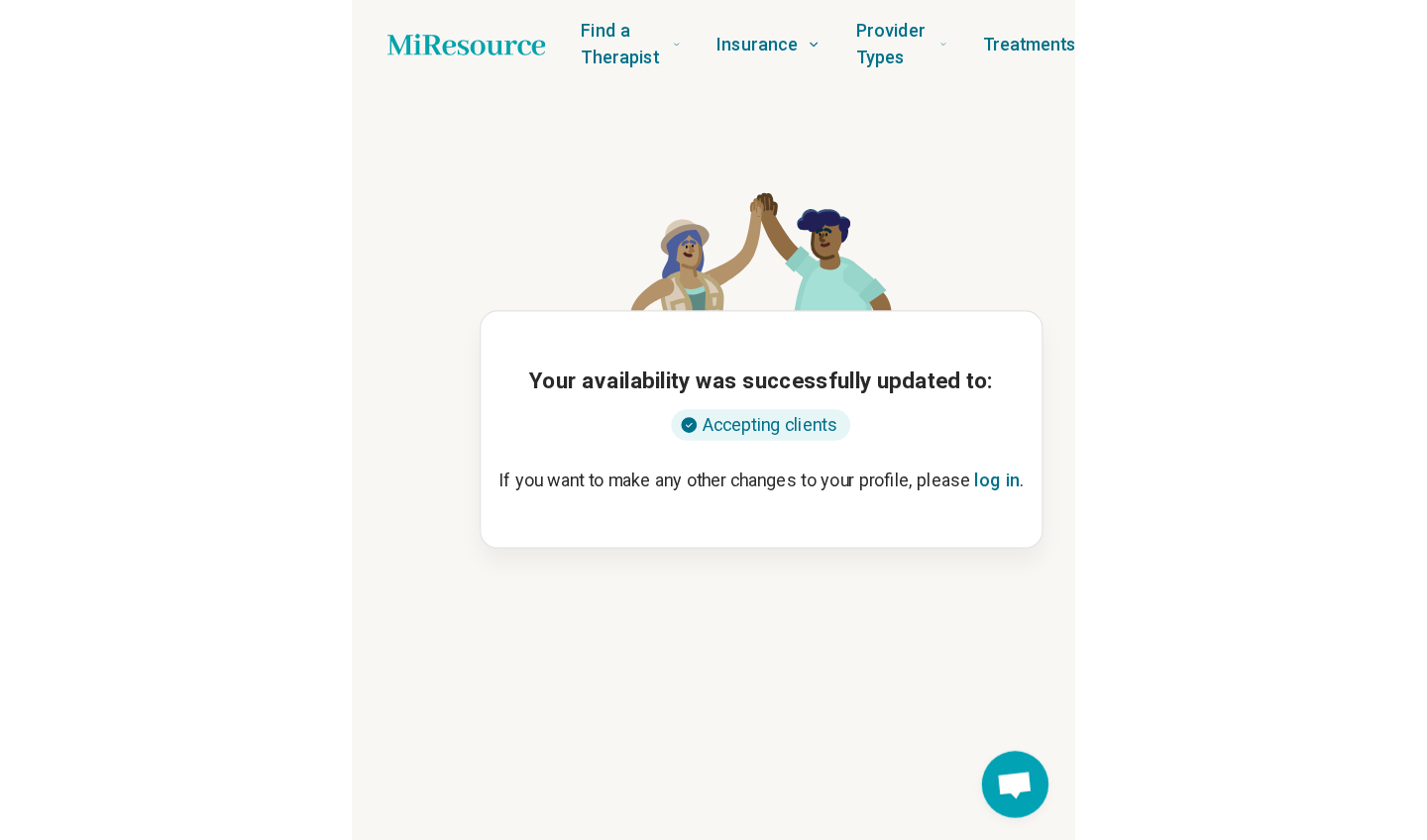 scroll, scrollTop: 0, scrollLeft: 0, axis: both 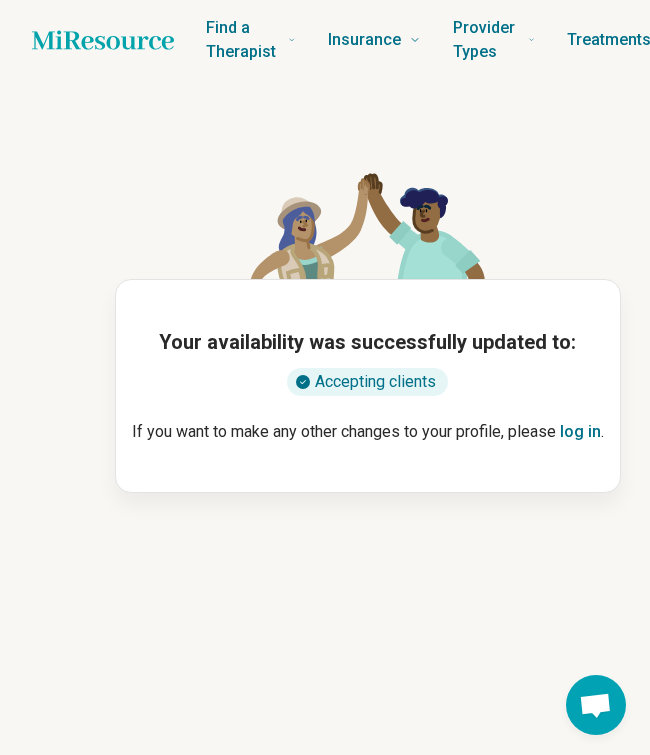 click 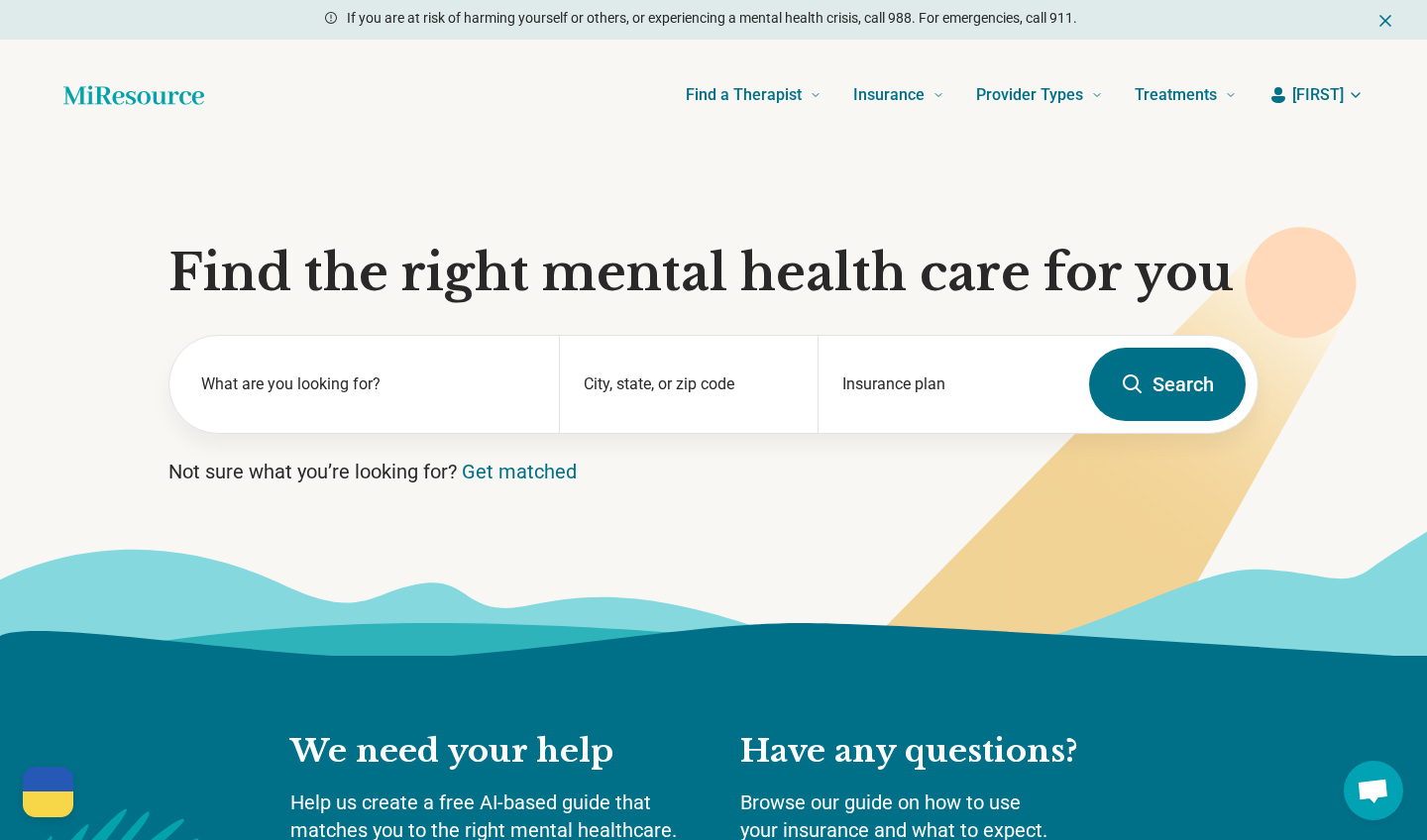 scroll, scrollTop: 0, scrollLeft: 0, axis: both 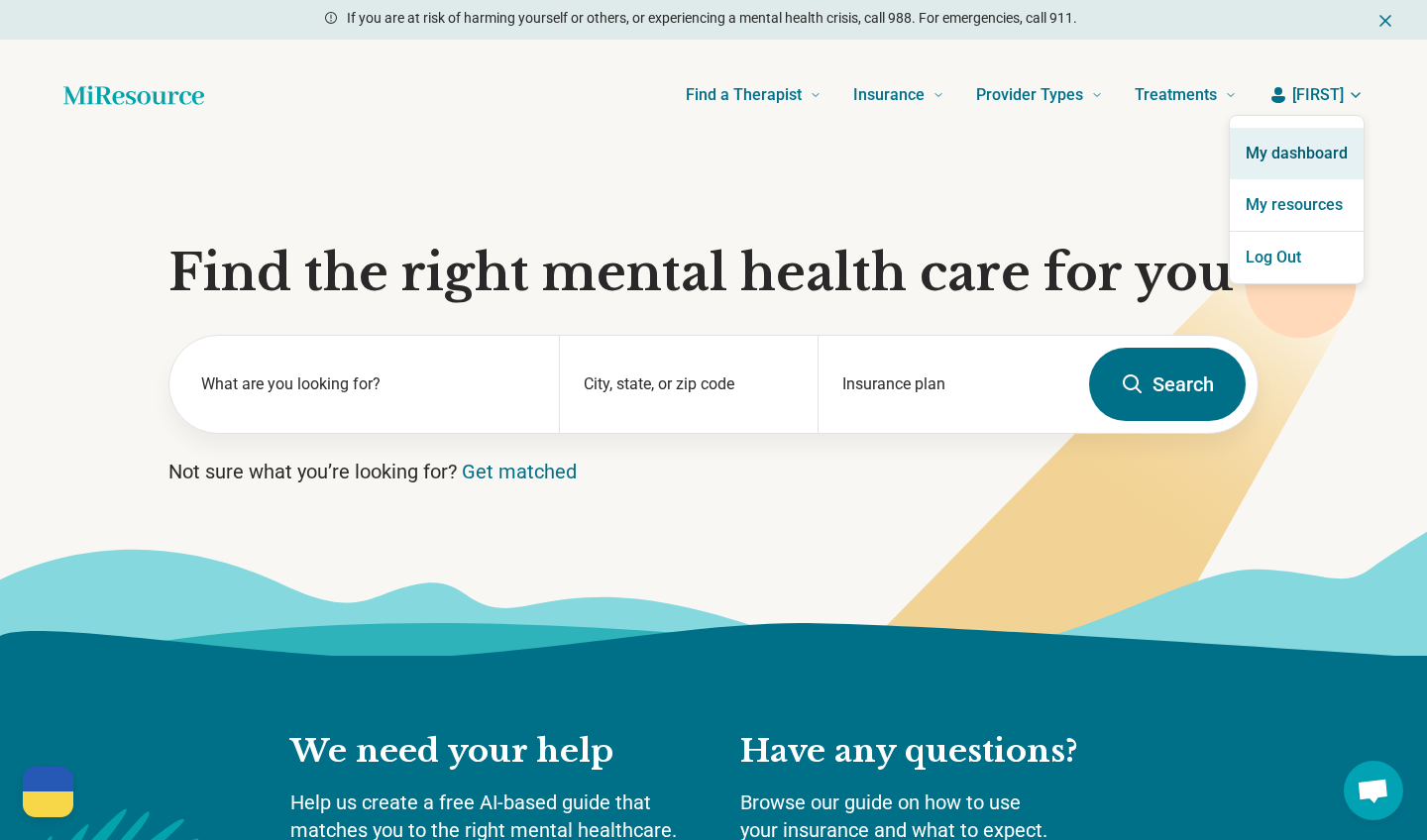 click on "My dashboard" at bounding box center (1296, 154) 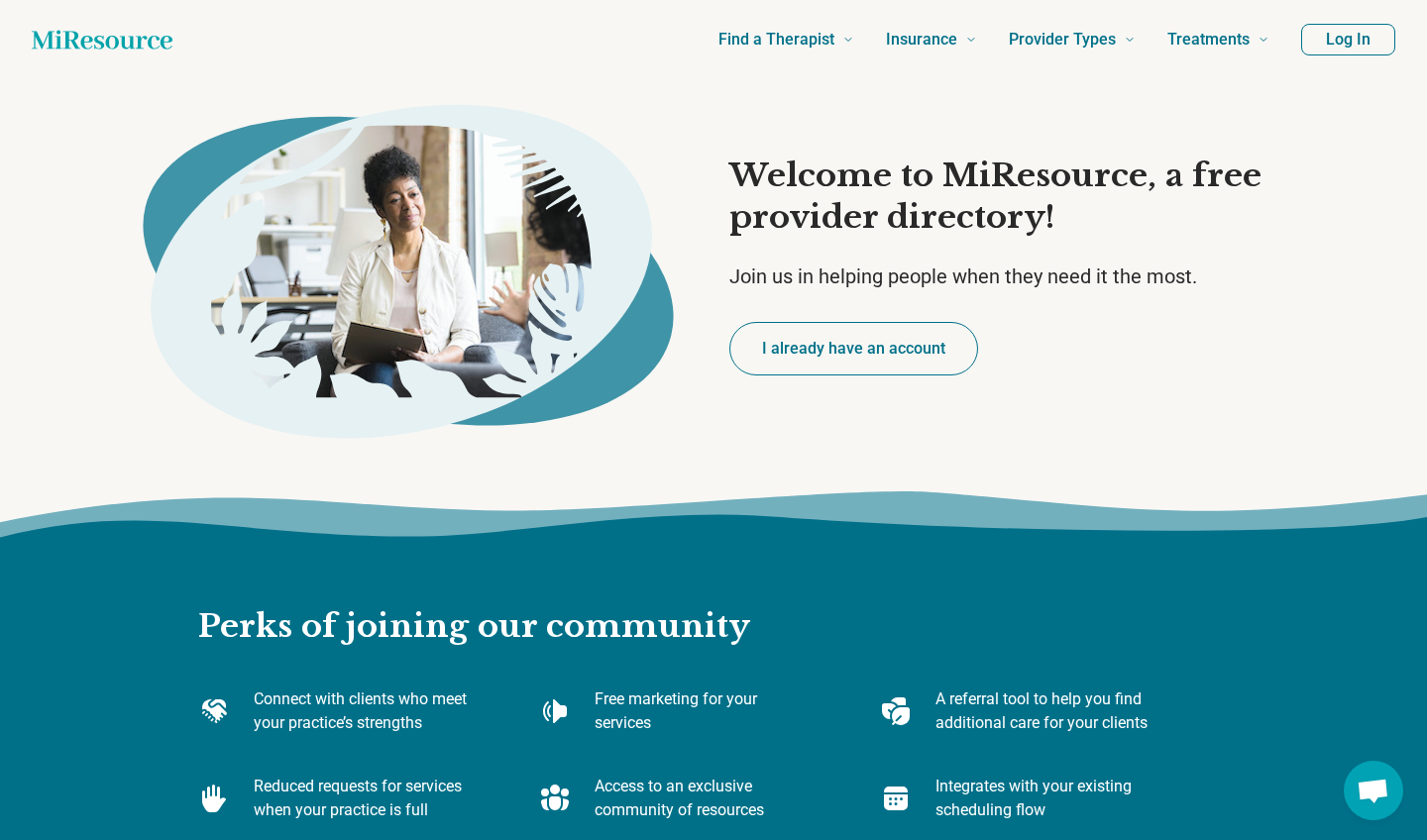 click on "I already have an account" at bounding box center [853, 349] 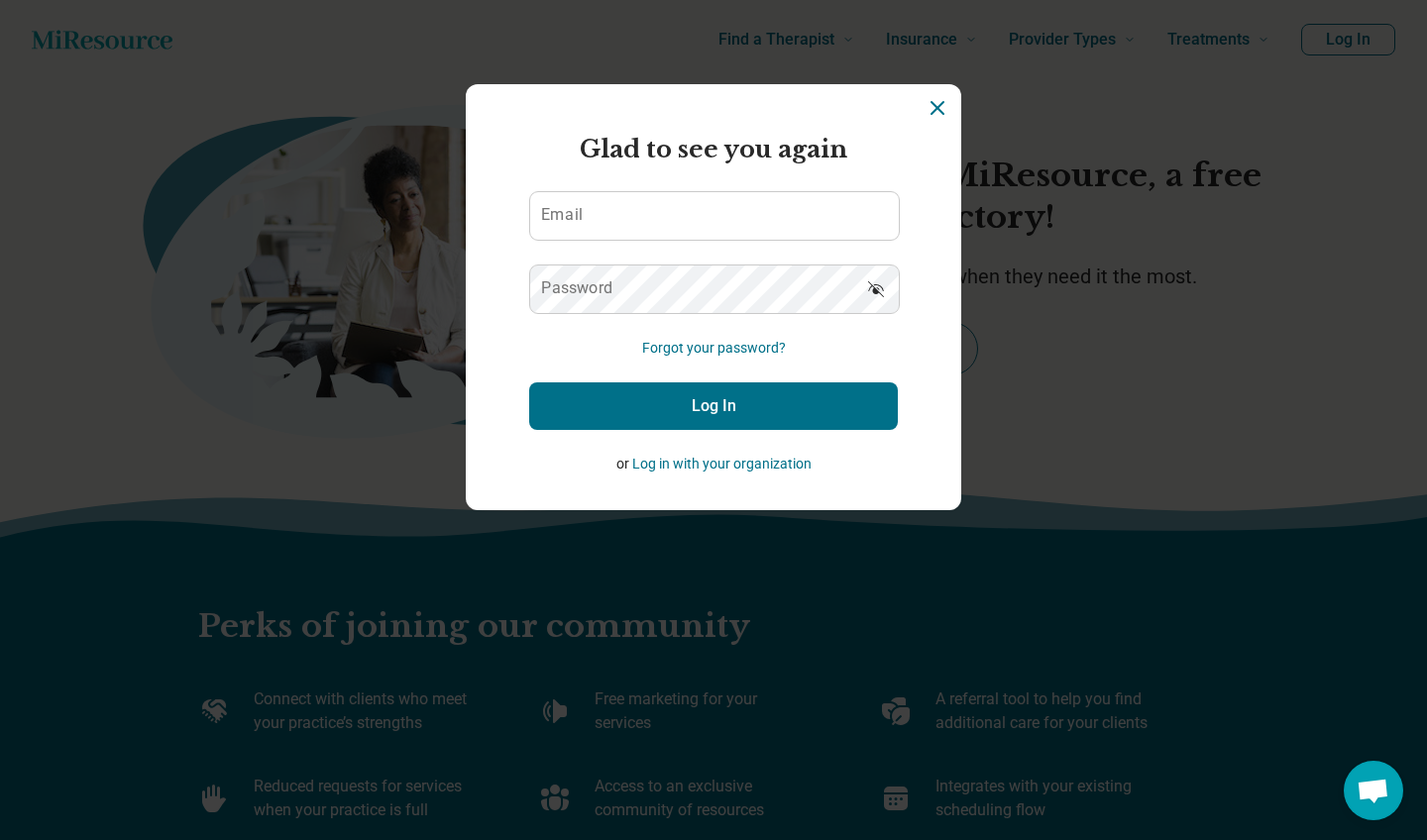 click on "Email" at bounding box center (714, 216) 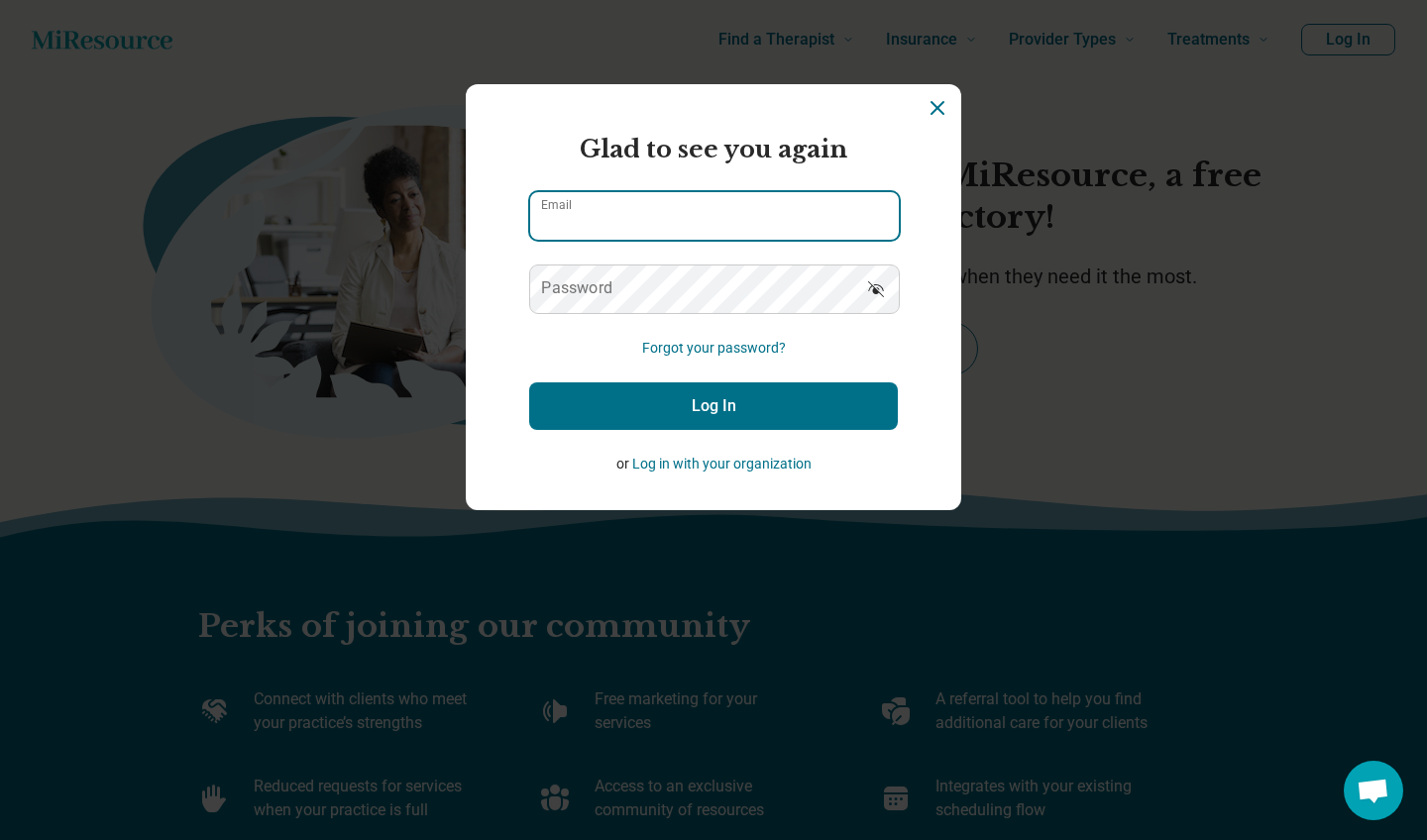 click on "Email" at bounding box center (714, 216) 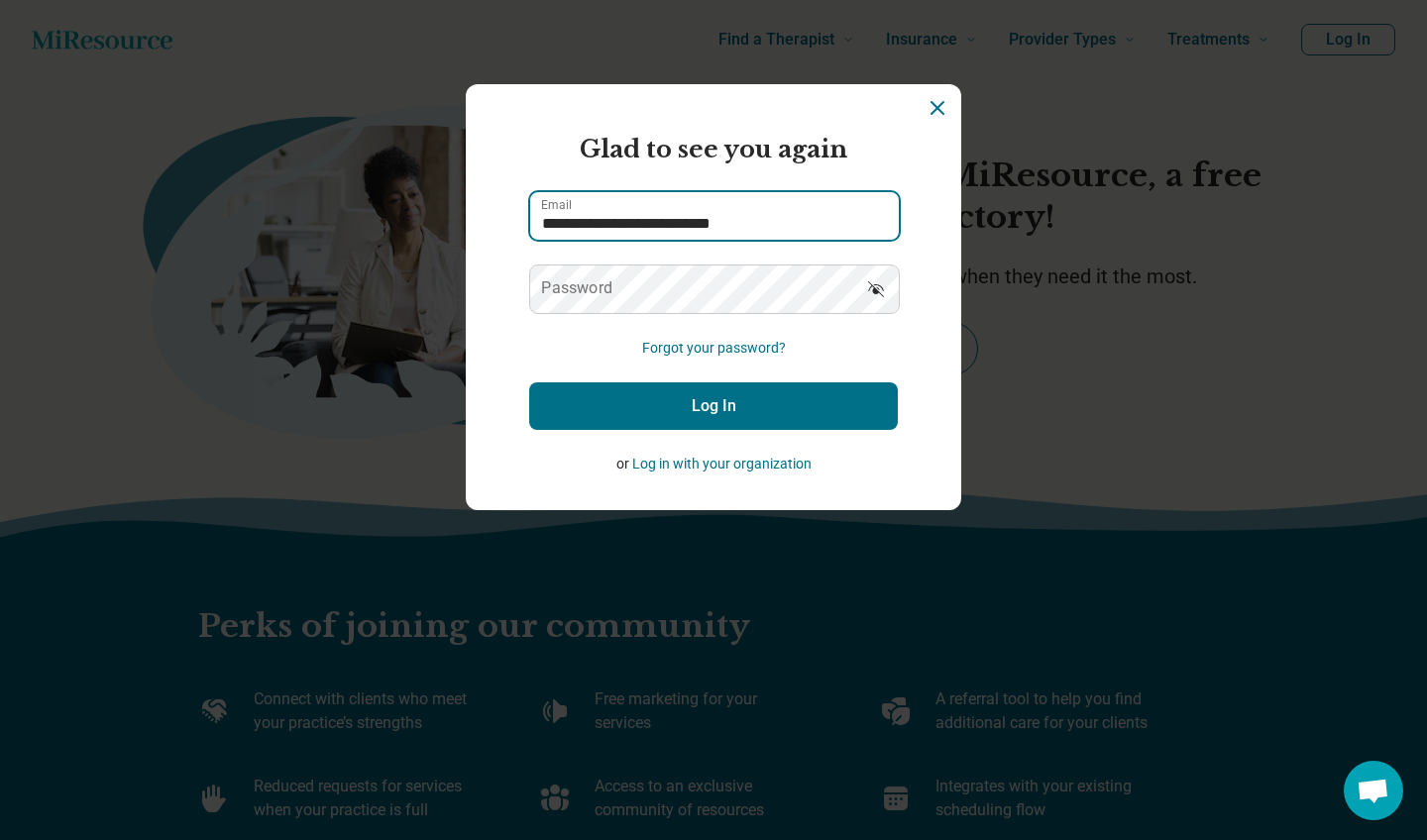 type on "**********" 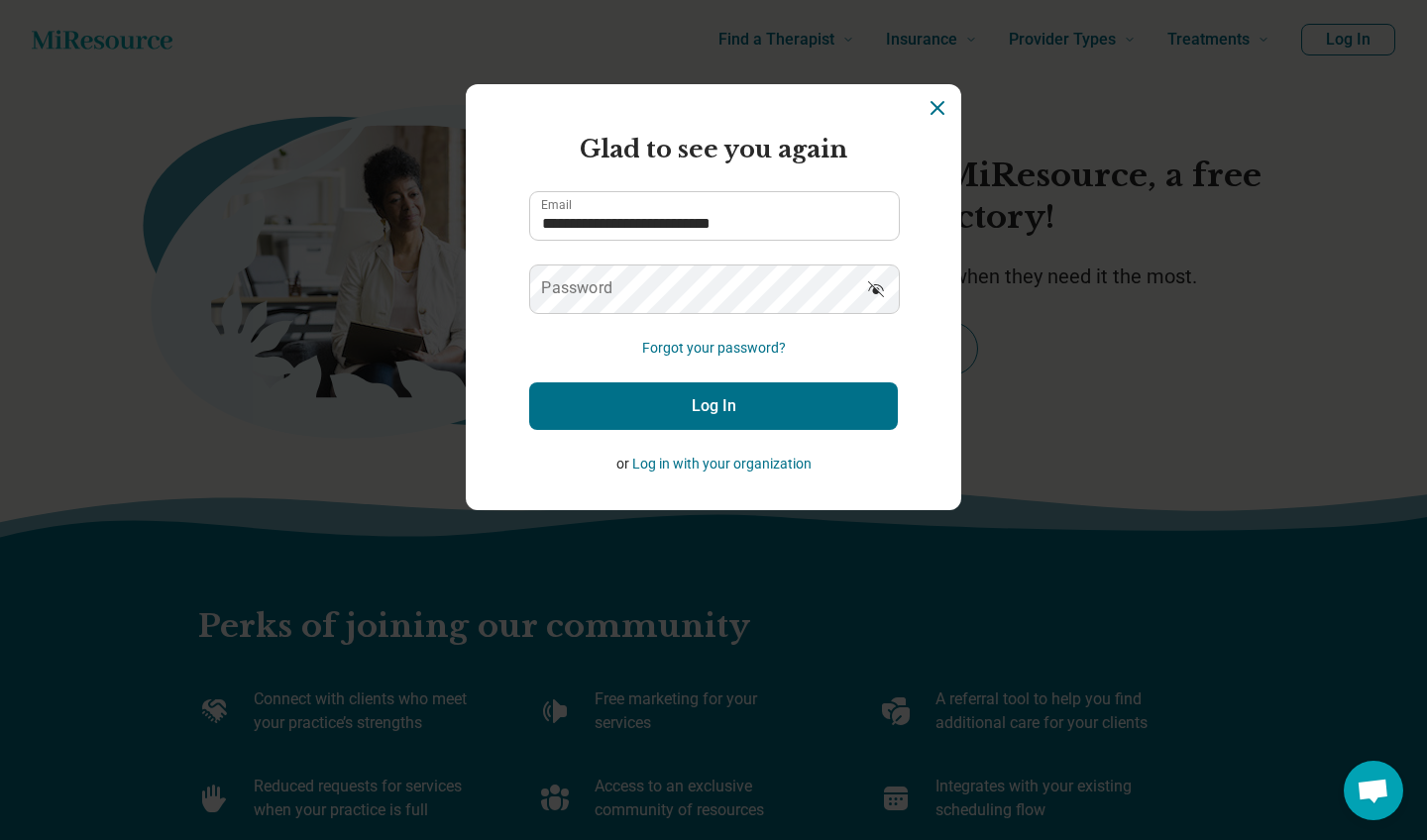 click on "Password" at bounding box center [577, 288] 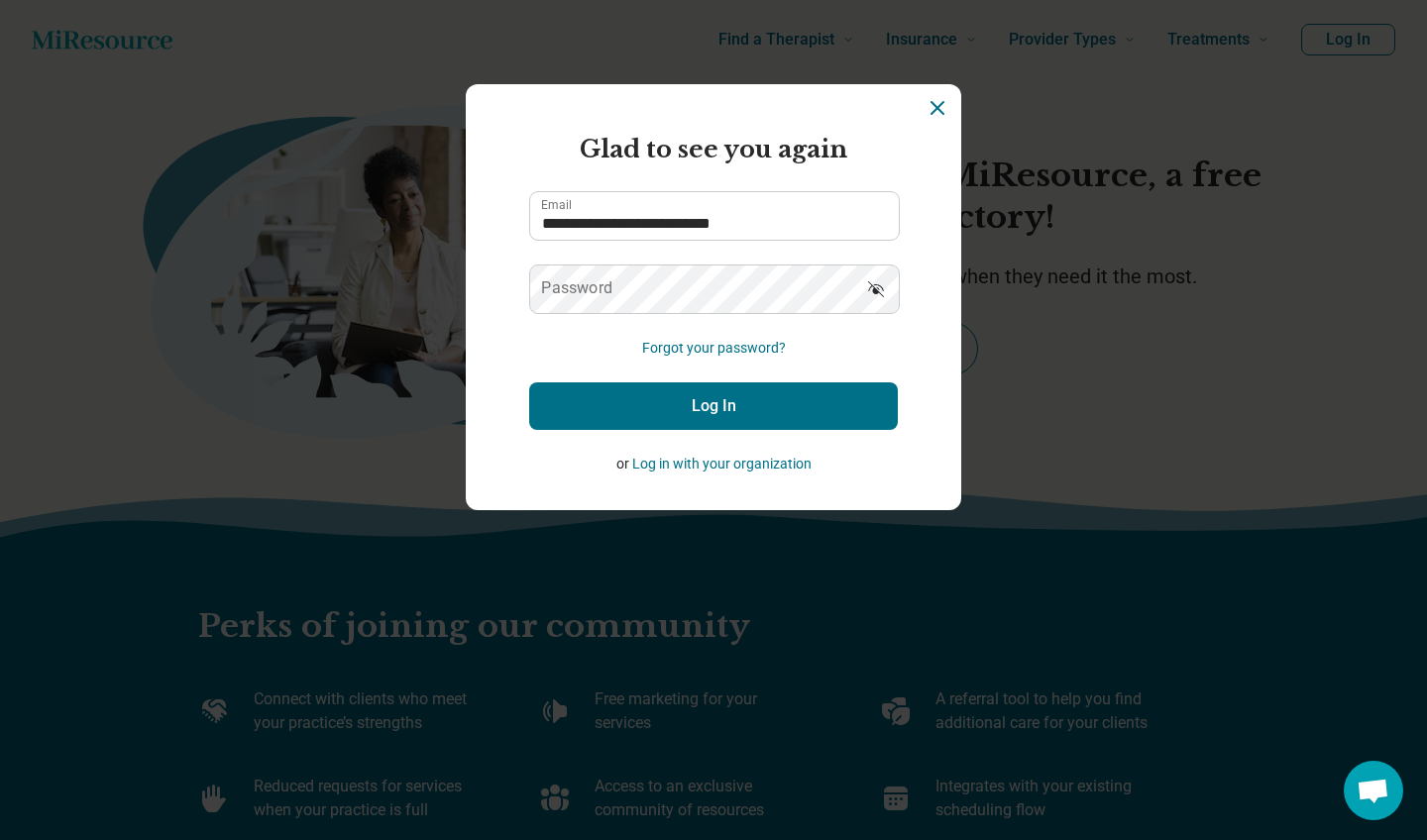 click on "**********" at bounding box center (714, 303) 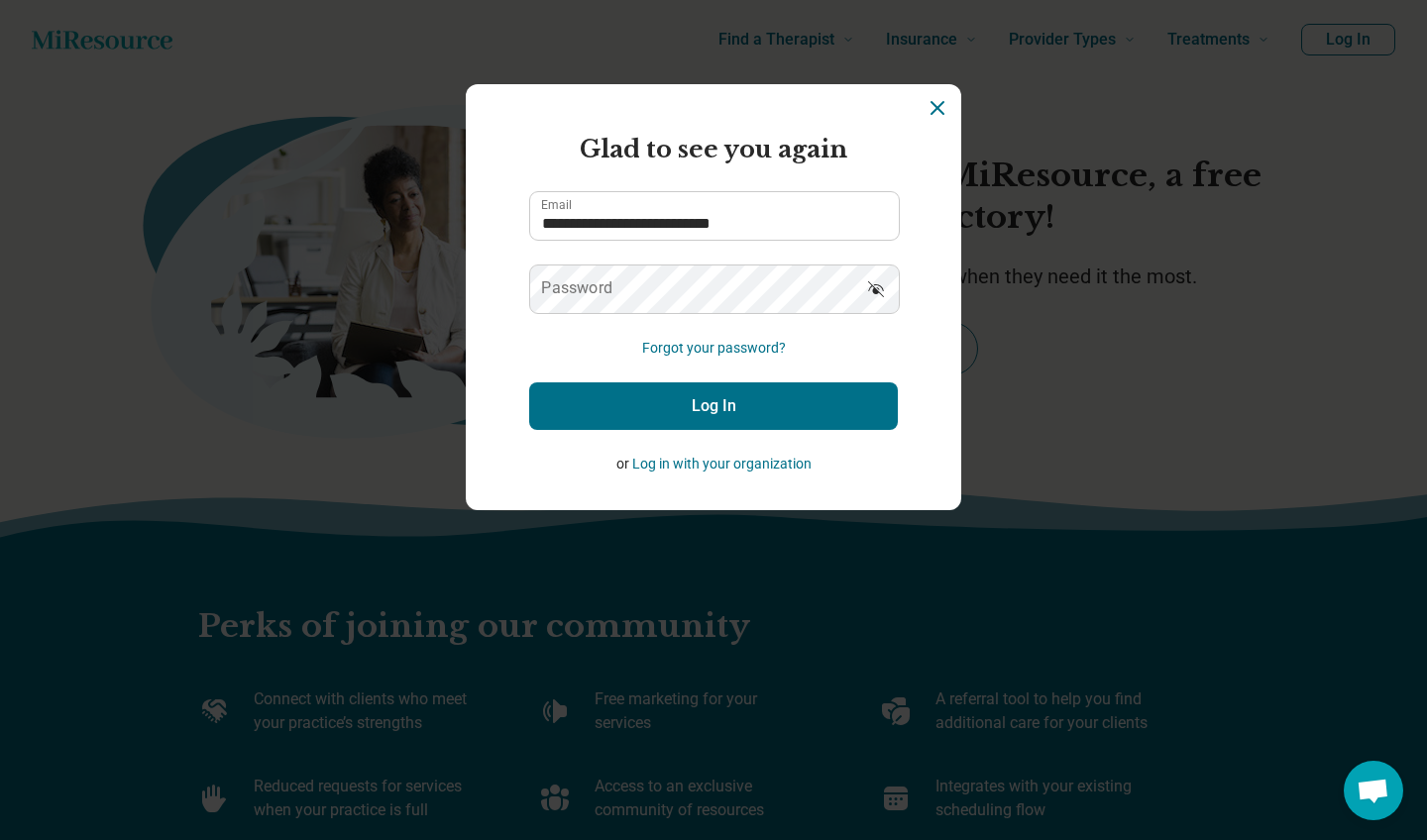 click on "Forgot your password?" at bounding box center (714, 348) 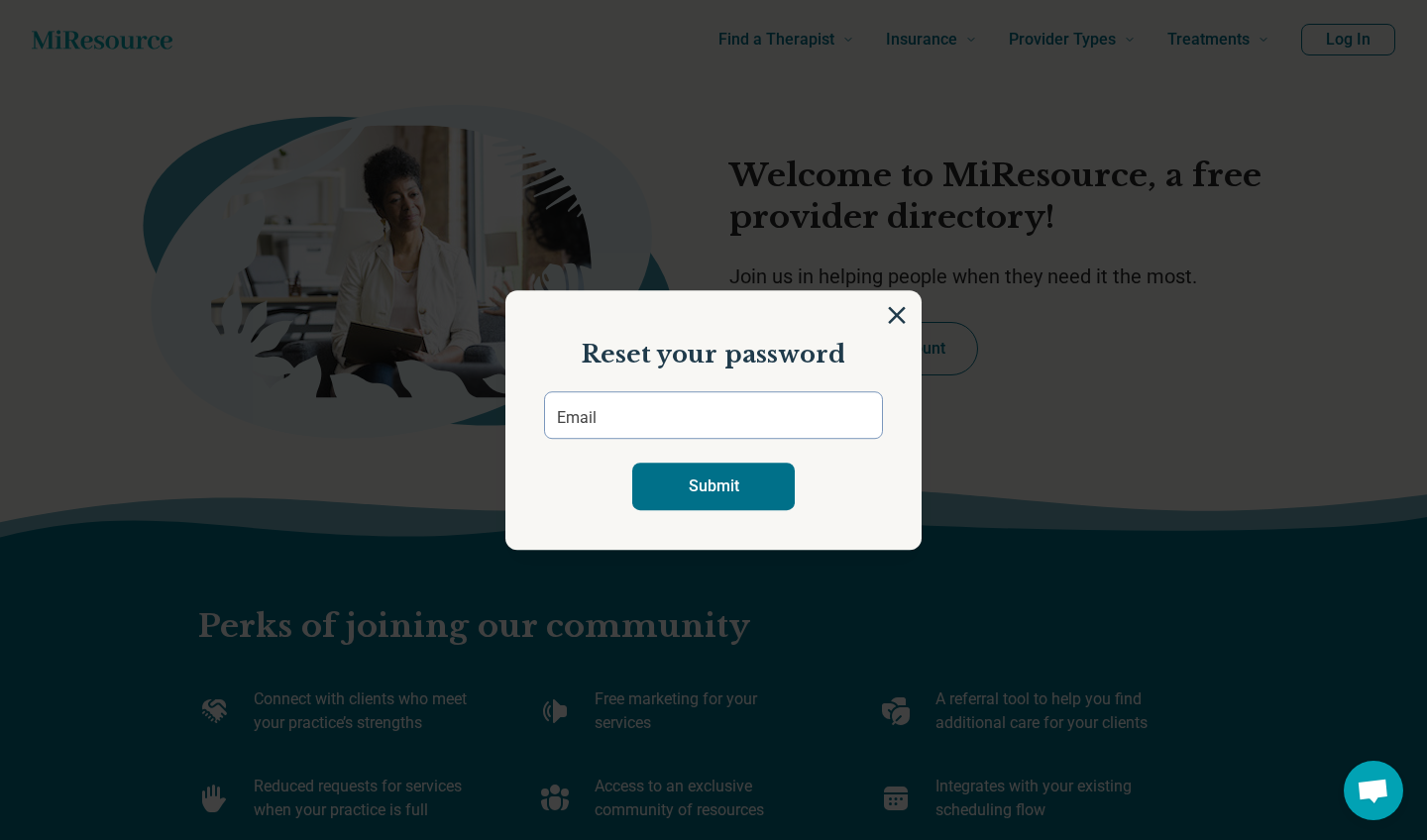 click on "Email" at bounding box center (577, 418) 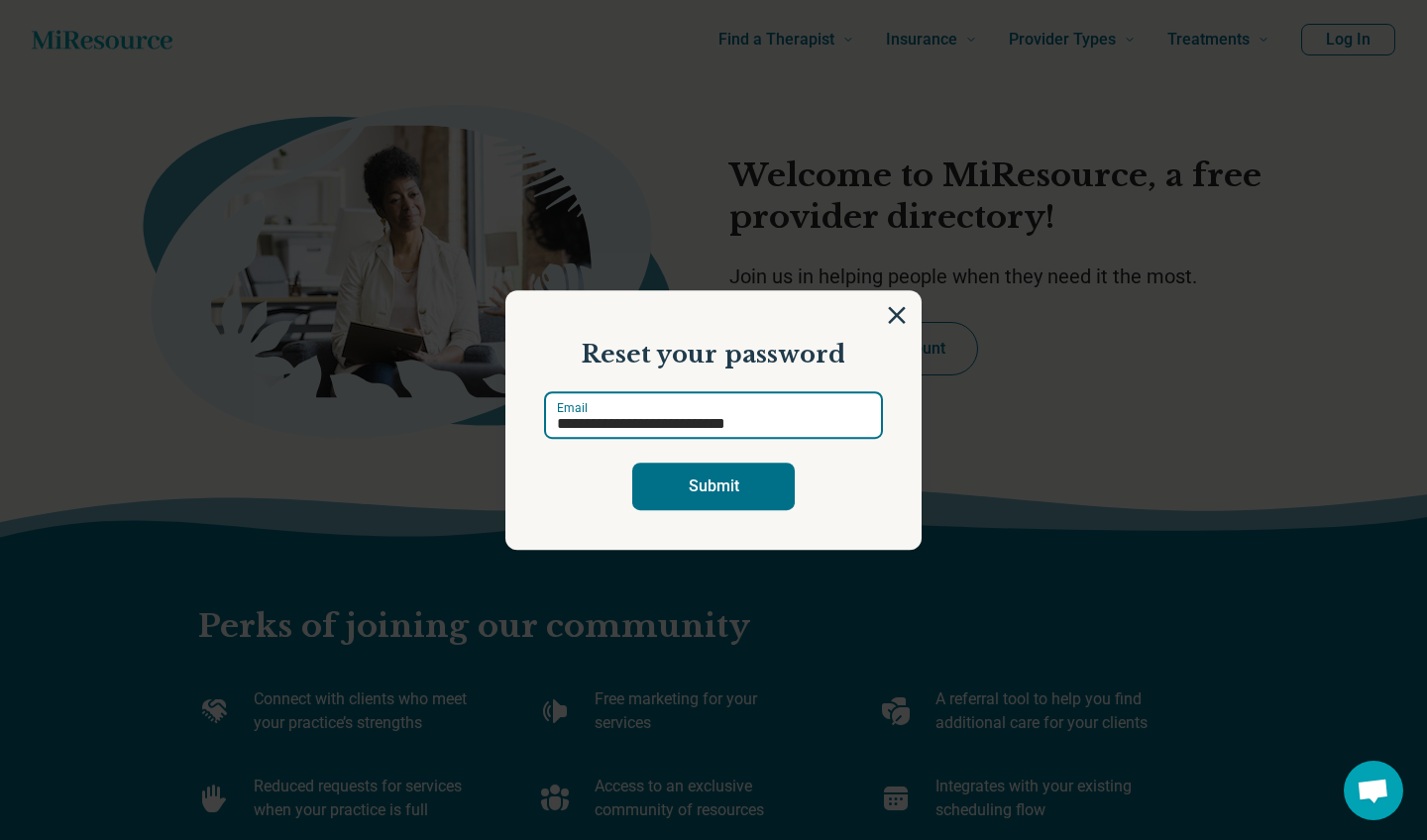type on "**********" 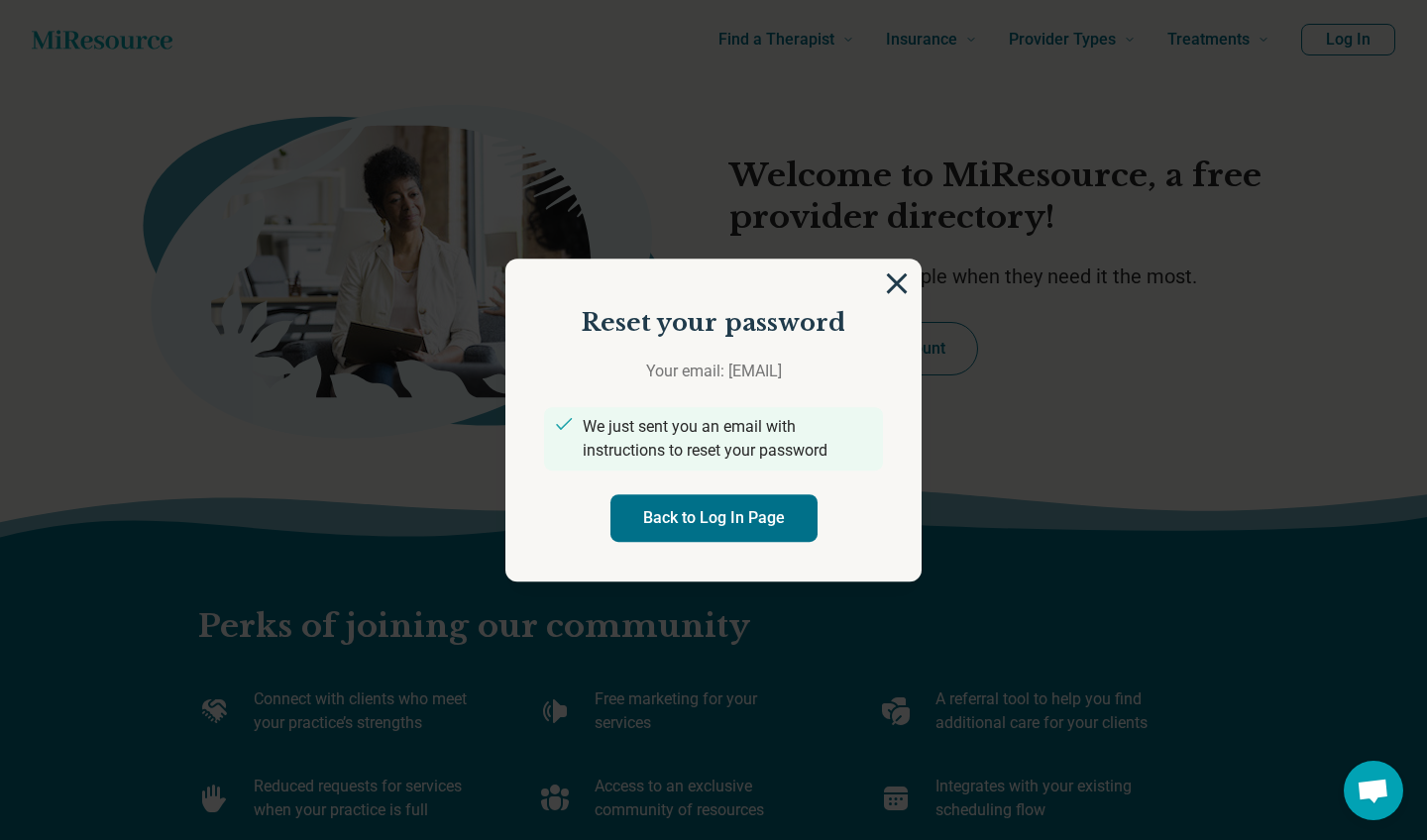 click at bounding box center [897, 283] 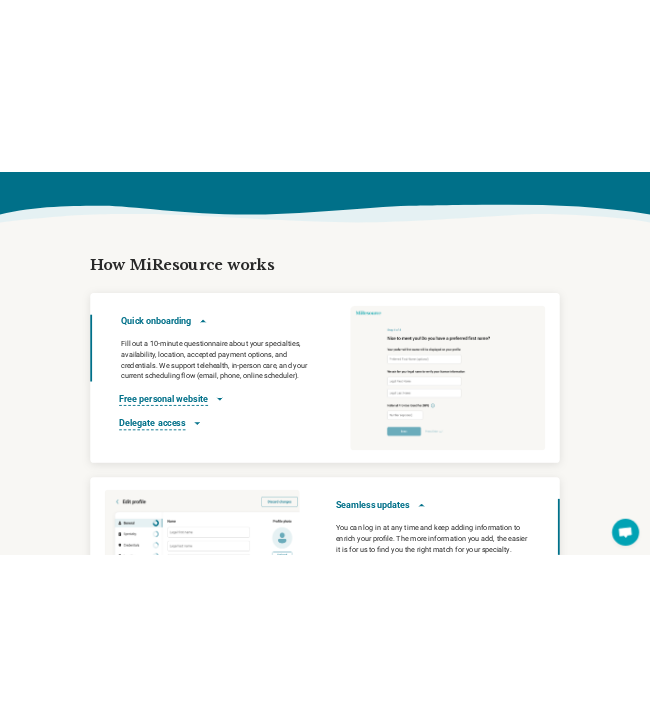 scroll, scrollTop: 852, scrollLeft: 0, axis: vertical 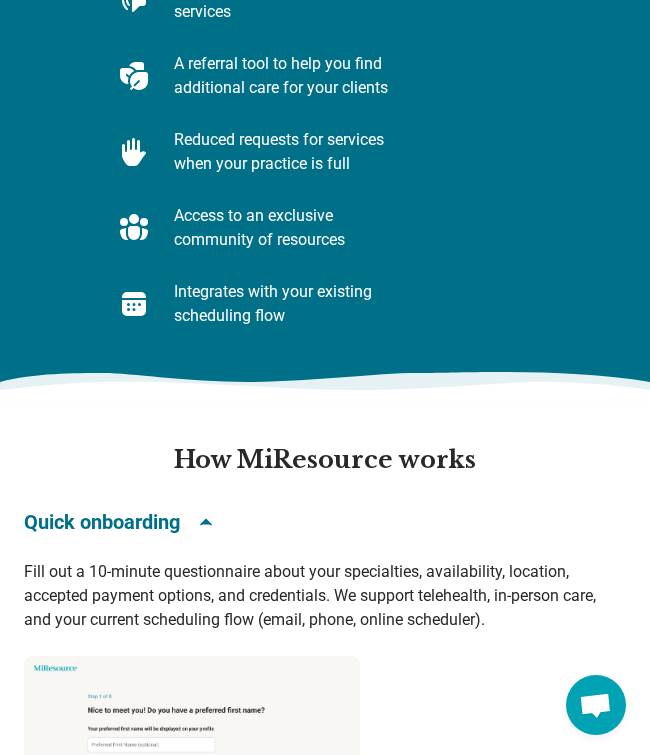 type on "*" 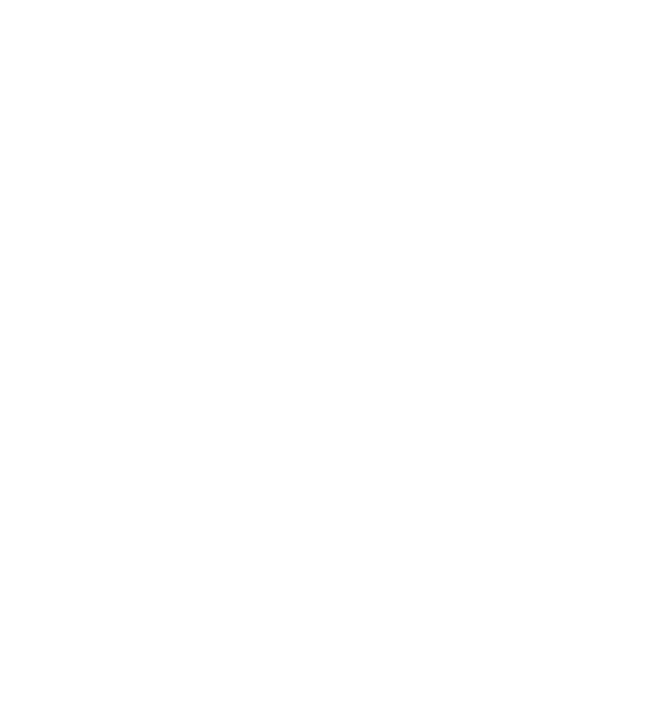 scroll, scrollTop: 0, scrollLeft: 0, axis: both 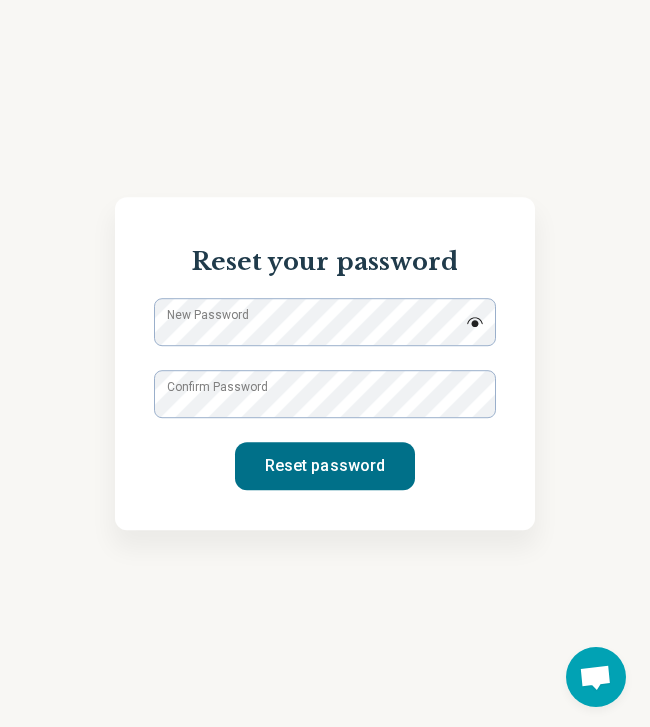 click on "New Password" at bounding box center (208, 315) 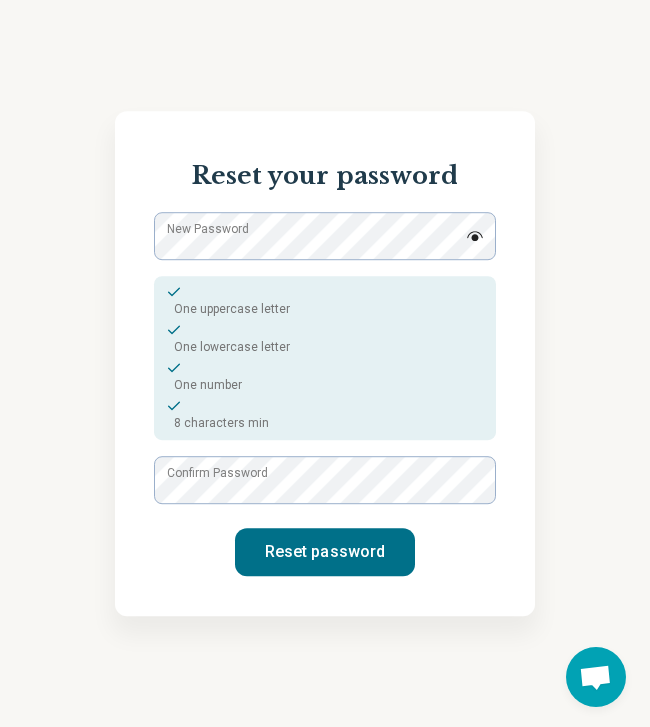 click on "Confirm Password" at bounding box center [217, 473] 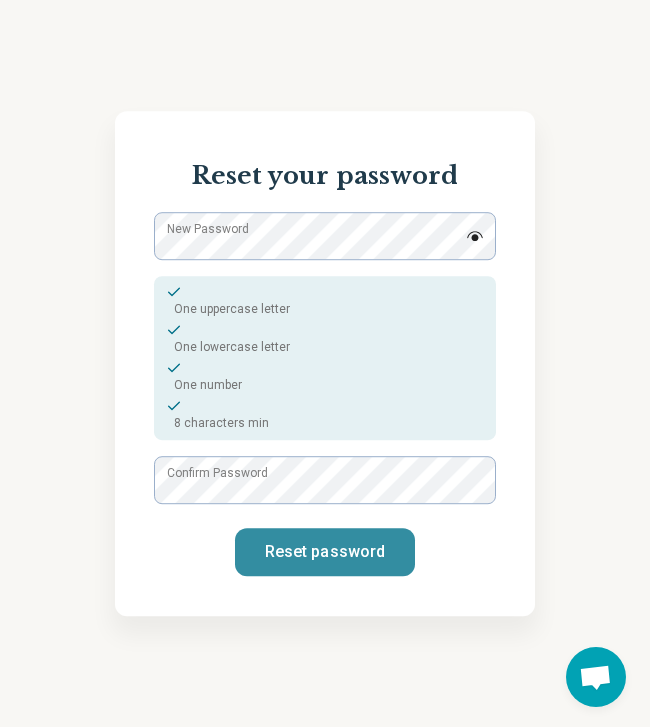 click on "Reset password" at bounding box center [325, 552] 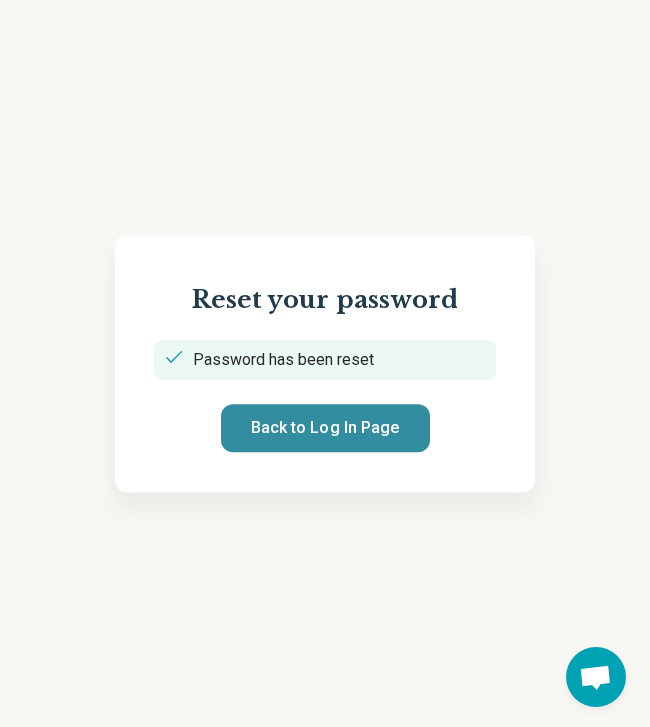 click on "Back to Log In Page" at bounding box center (325, 428) 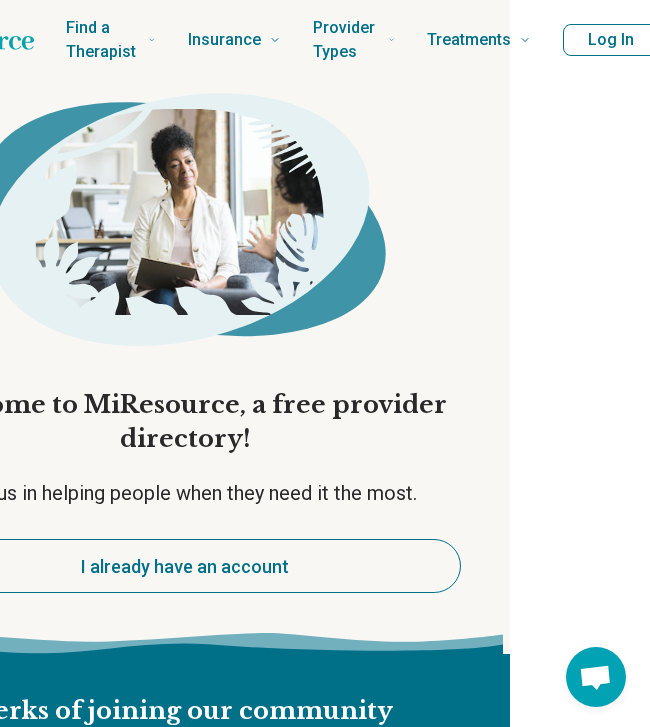 scroll, scrollTop: 0, scrollLeft: 139, axis: horizontal 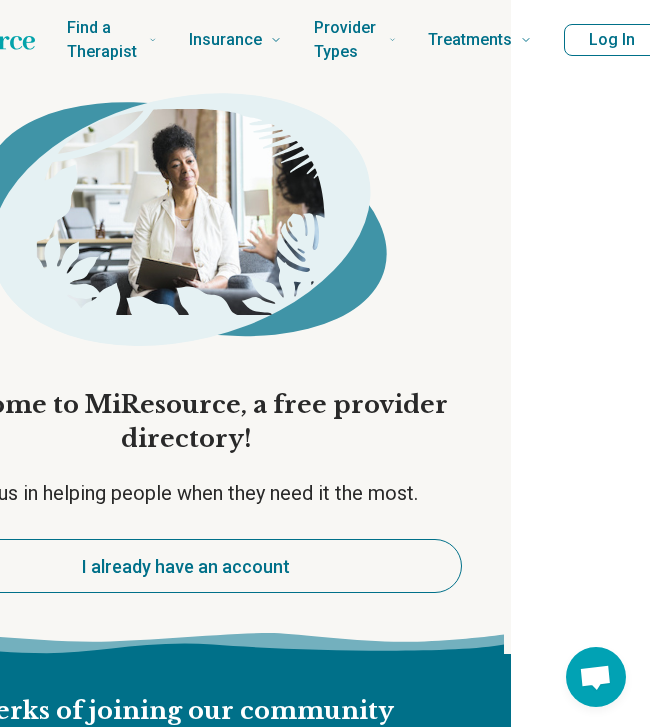 click on "Log In" at bounding box center (612, 40) 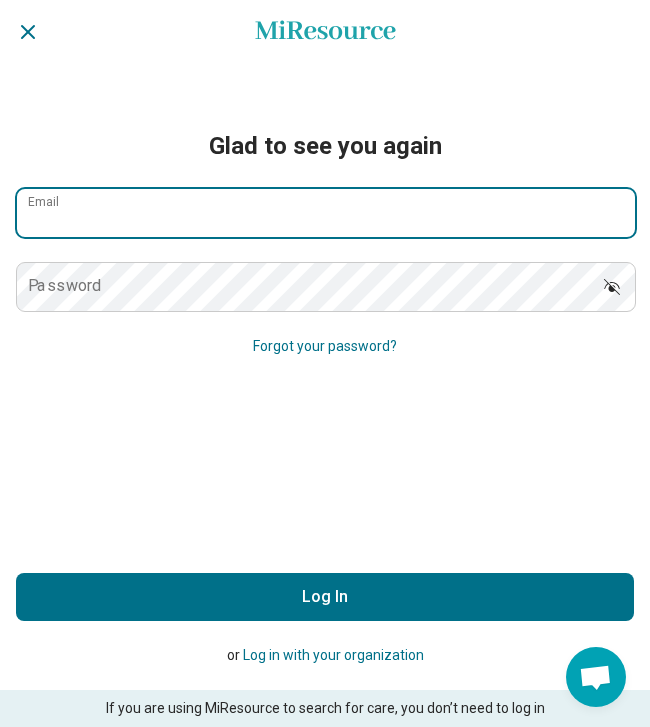 type on "**********" 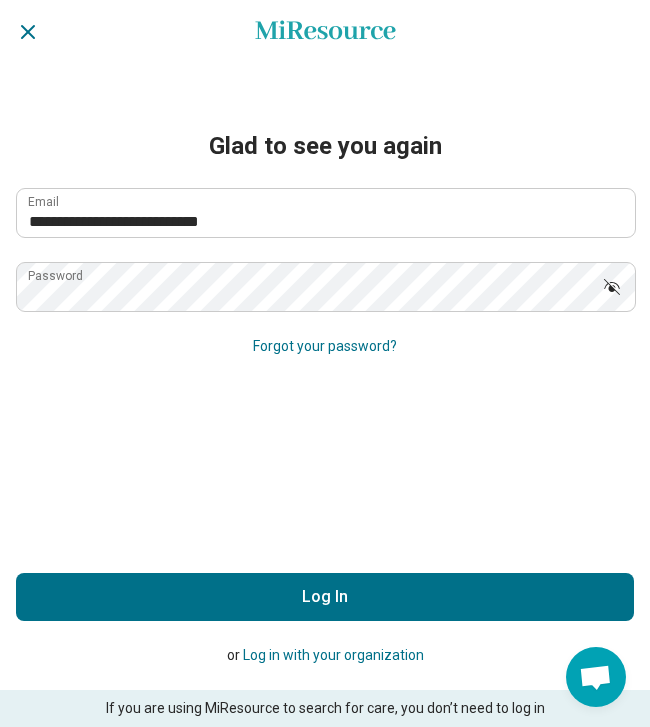 click on "Log In" at bounding box center [325, 597] 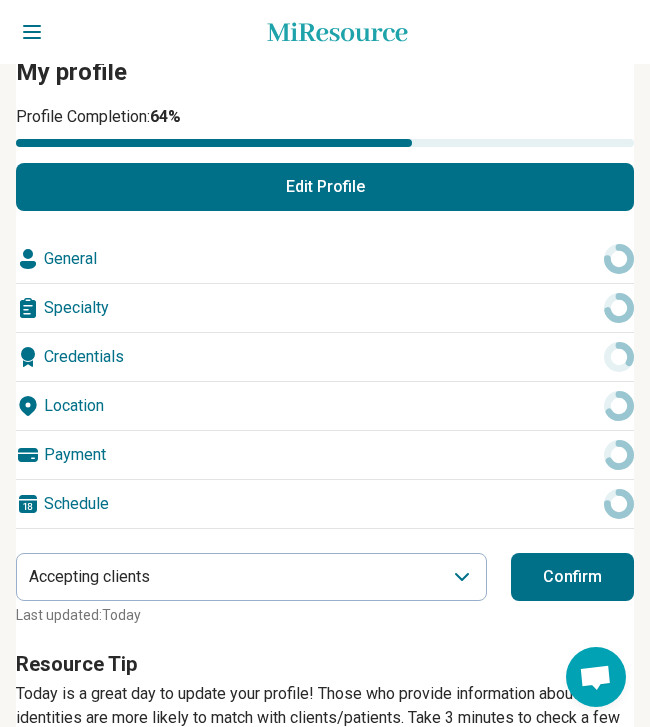 scroll, scrollTop: 292, scrollLeft: 0, axis: vertical 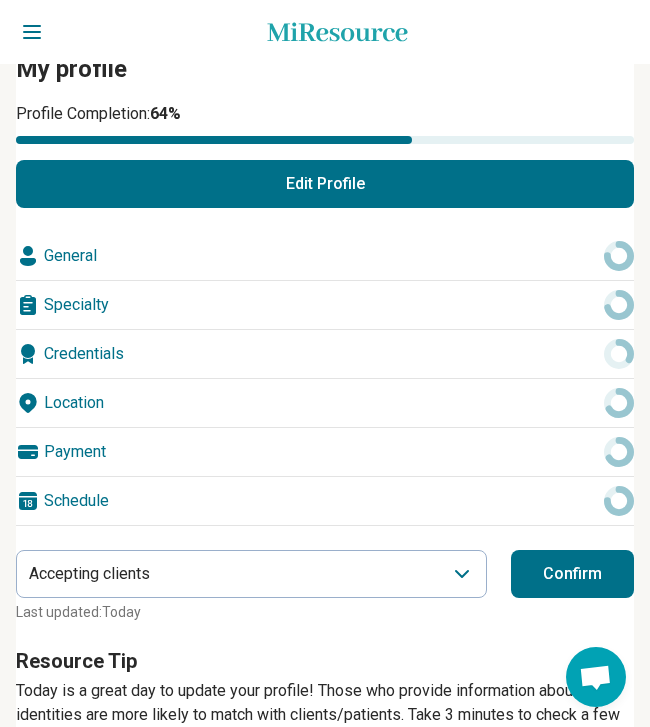 click on "Credentials" at bounding box center (325, 354) 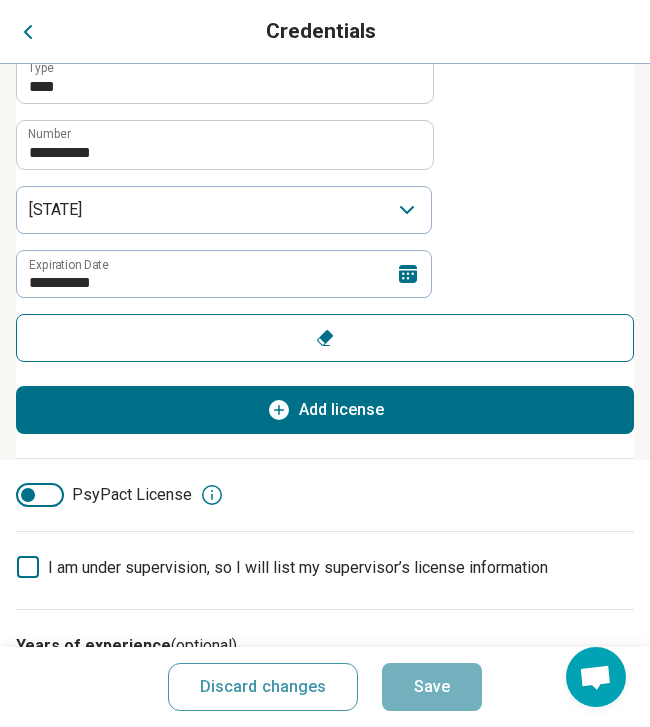 scroll, scrollTop: 332, scrollLeft: 0, axis: vertical 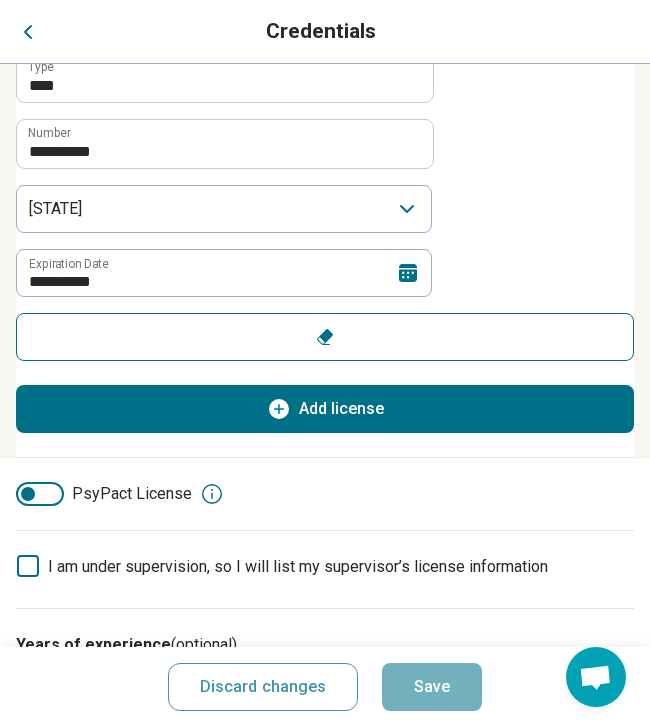 click 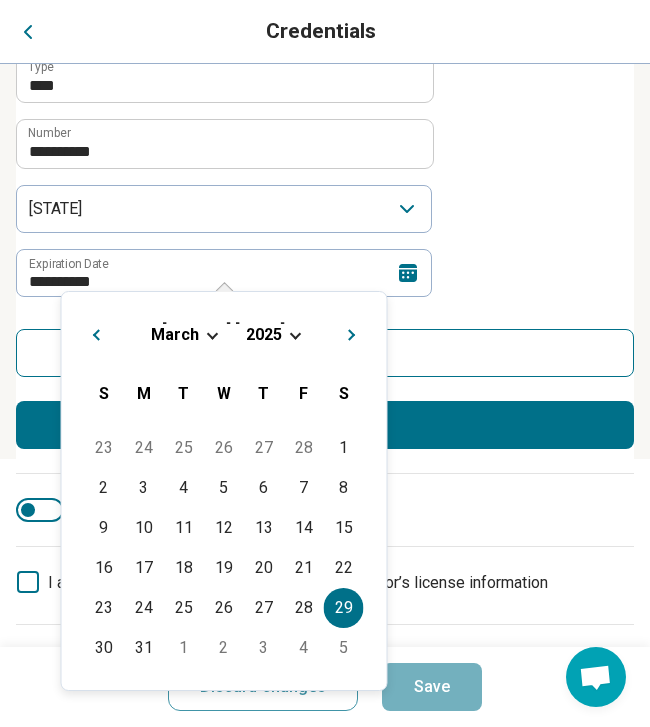 click on "Next Month" at bounding box center (352, 337) 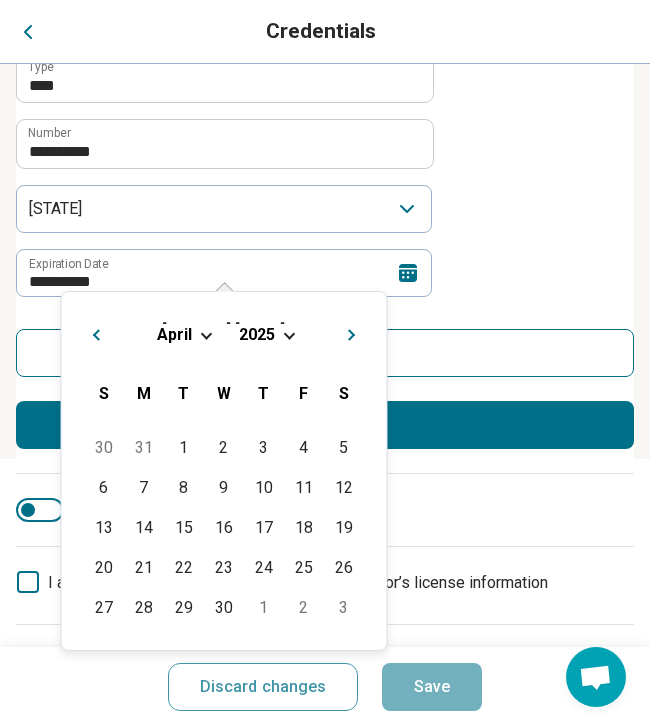 click on "Next Month" at bounding box center (352, 337) 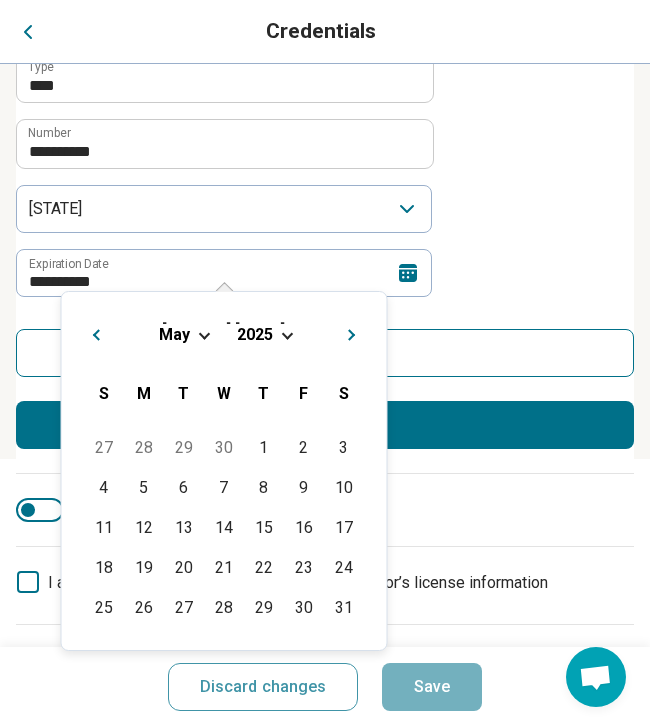 click on "Next Month" at bounding box center [352, 337] 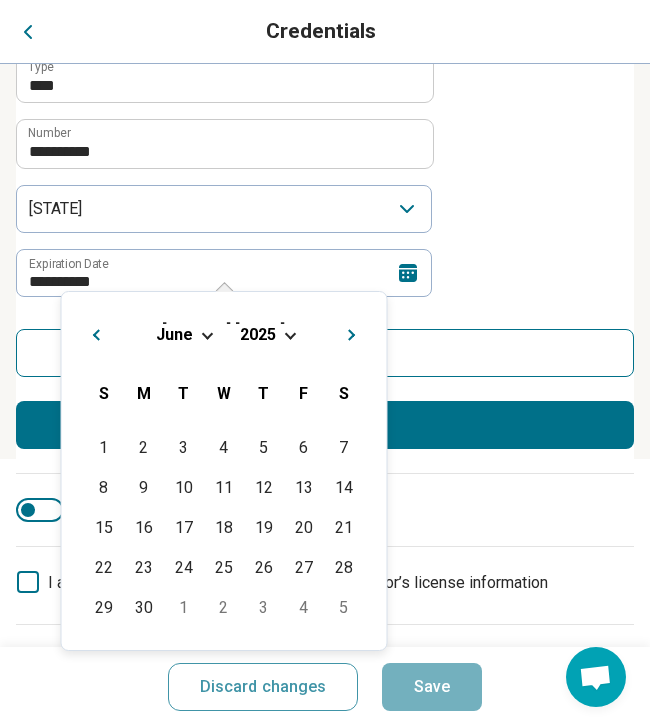 click on "Next Month" at bounding box center [352, 337] 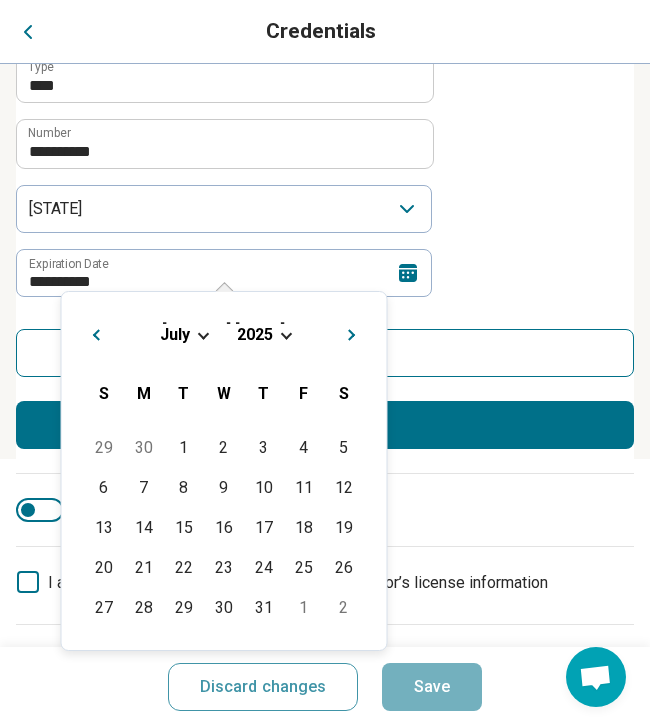 click on "Next Month" at bounding box center (352, 337) 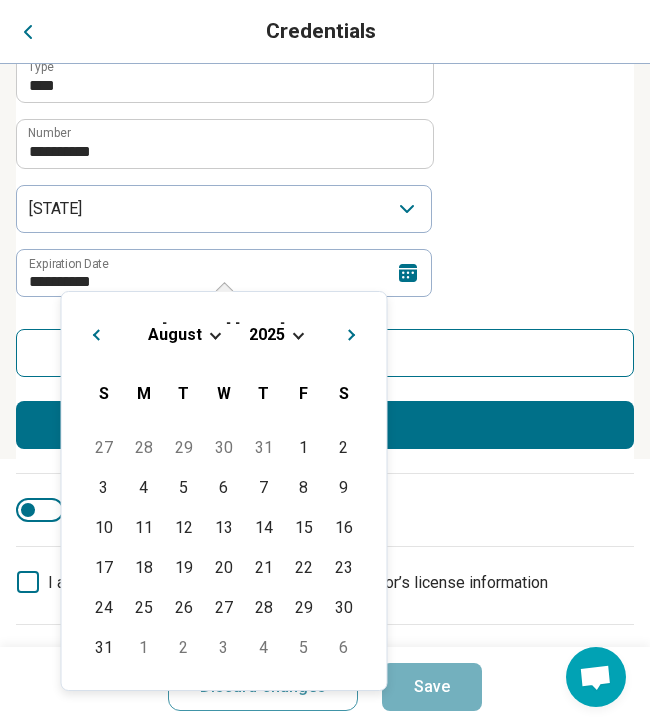 click on "Next Month" at bounding box center (352, 337) 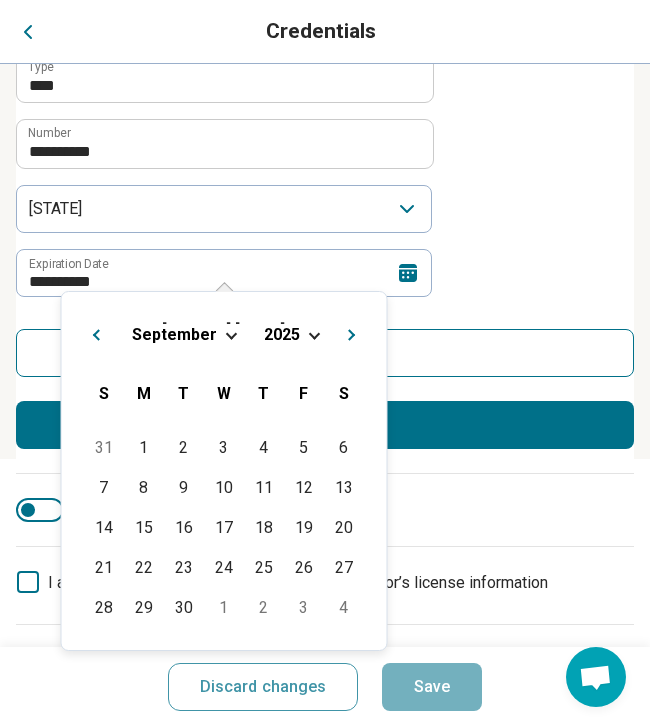 click on "Next Month" at bounding box center (352, 337) 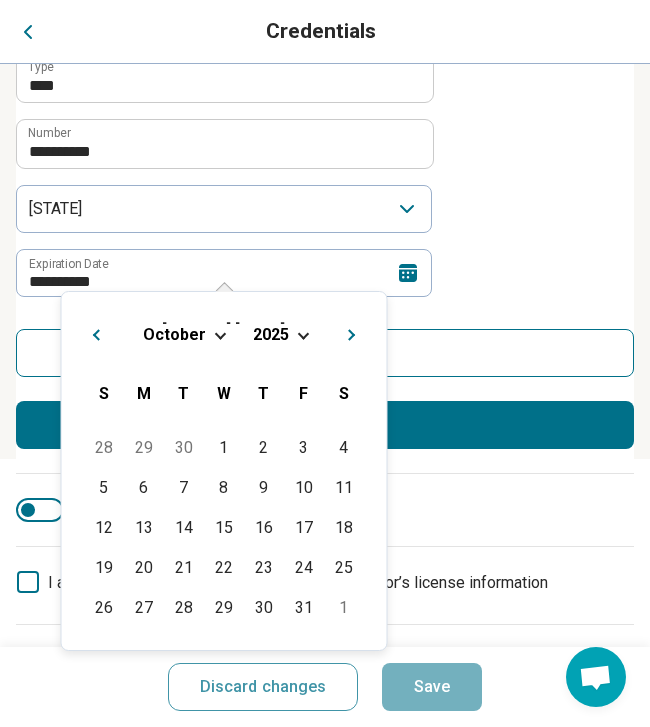 click on "Next Month" at bounding box center [352, 337] 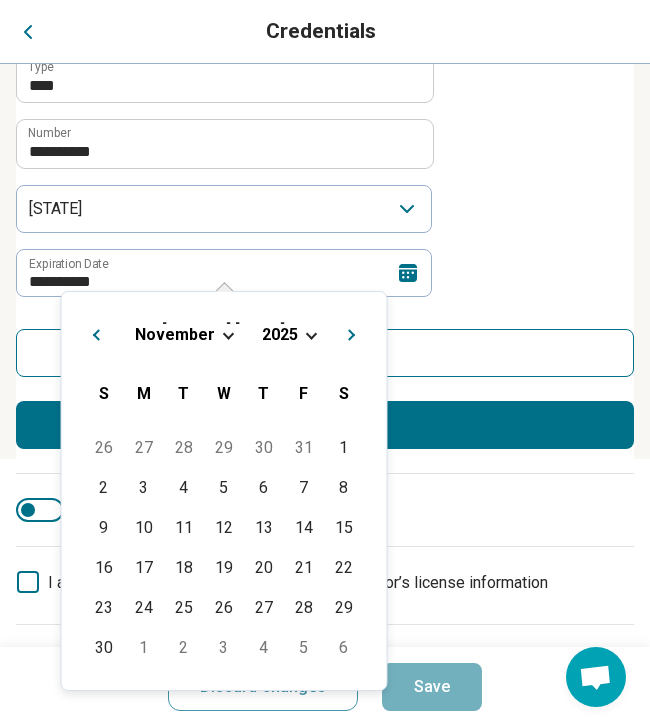 click on "Next Month" at bounding box center [352, 337] 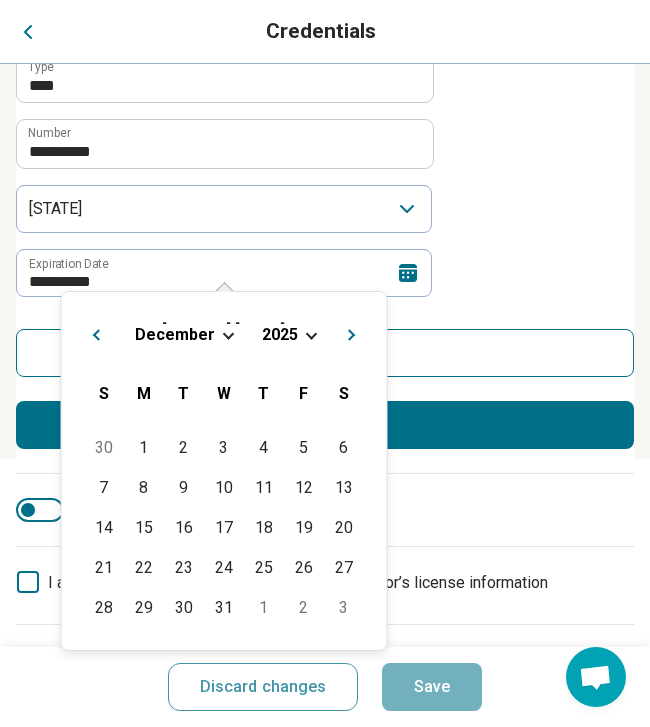 click on "Next Month" at bounding box center (352, 337) 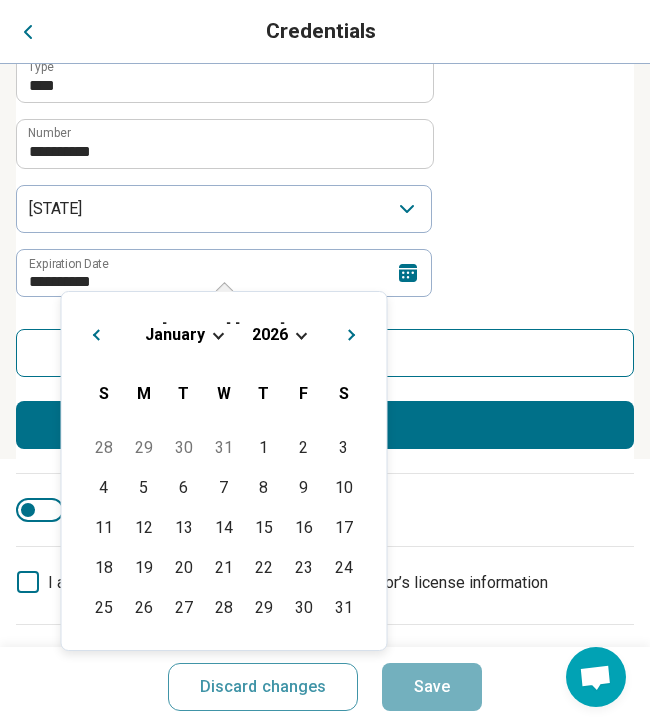 click on "Next Month" at bounding box center [352, 337] 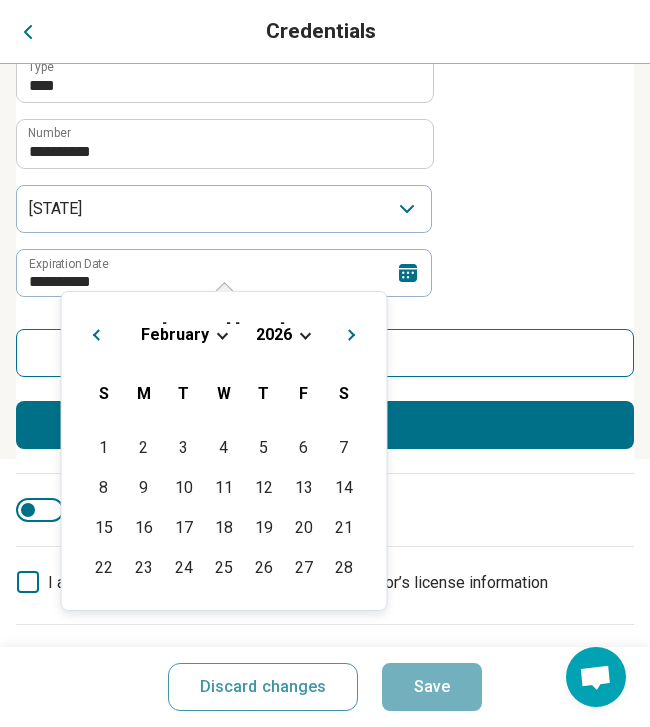 click on "Next Month" at bounding box center [352, 337] 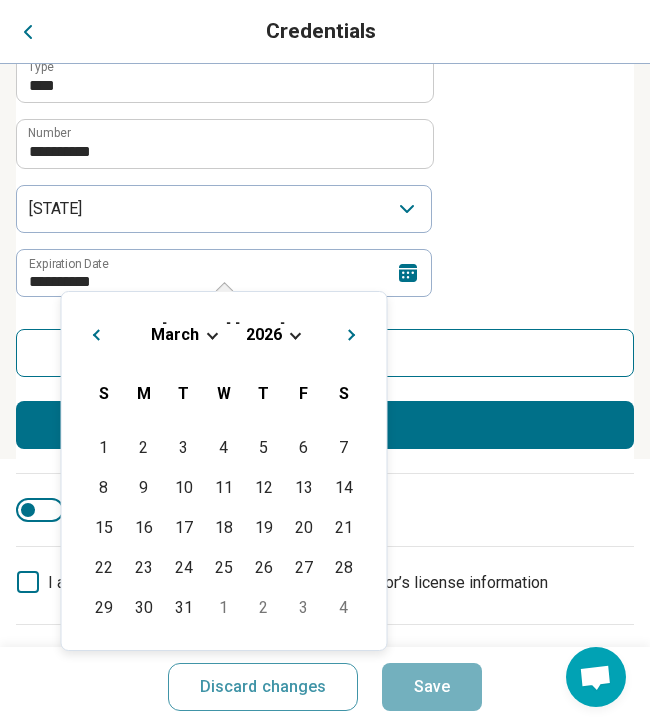 click on "Next Month" at bounding box center (352, 337) 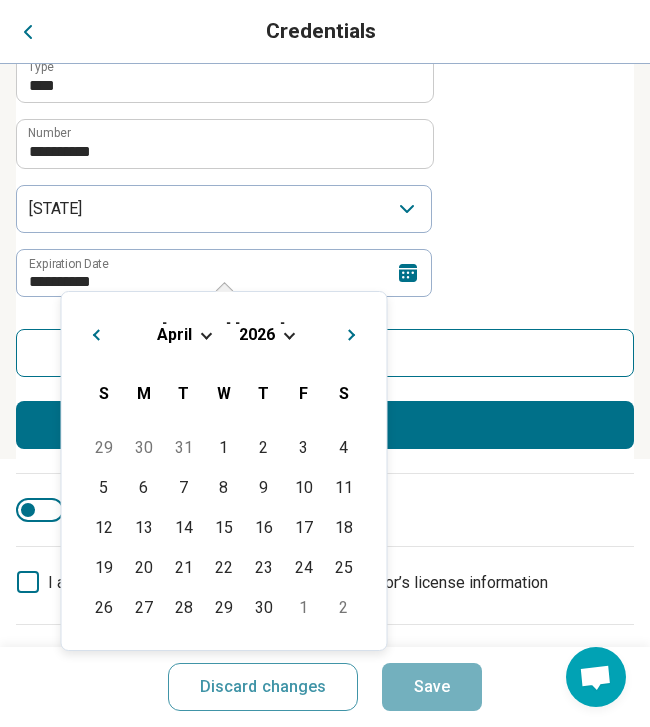 click on "Next Month" at bounding box center [352, 337] 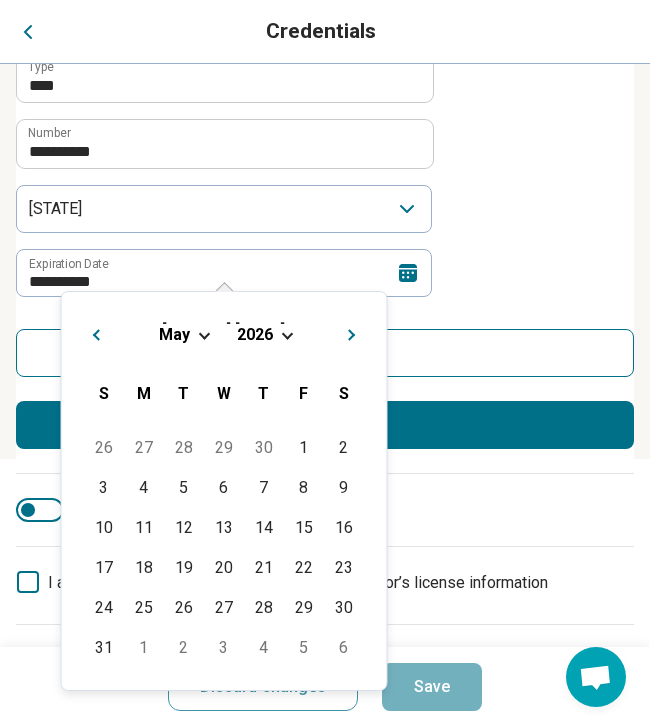 click on "Next Month" at bounding box center (352, 337) 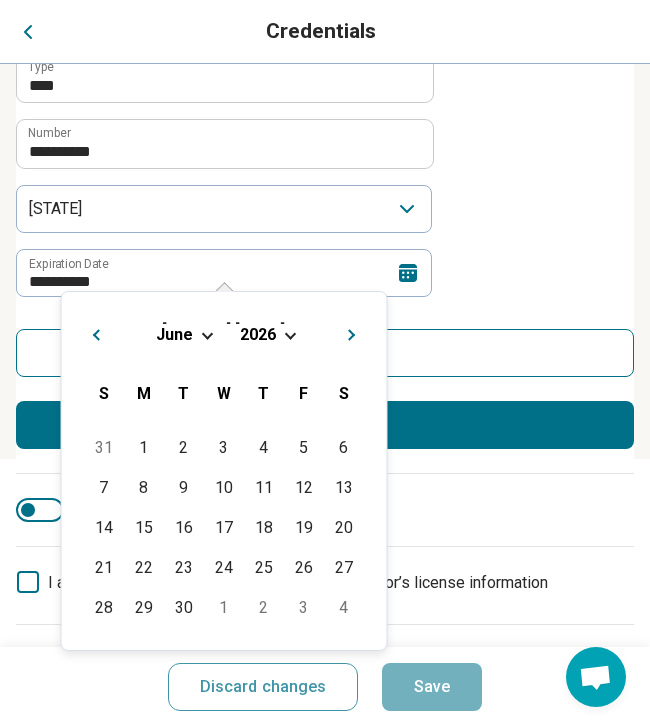 click on "Next Month" at bounding box center [352, 337] 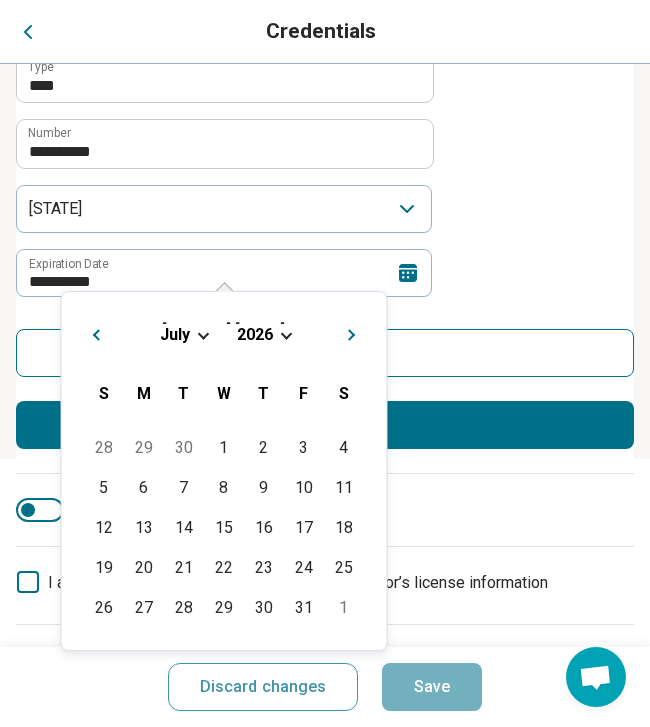 click on "Next Month" at bounding box center [352, 337] 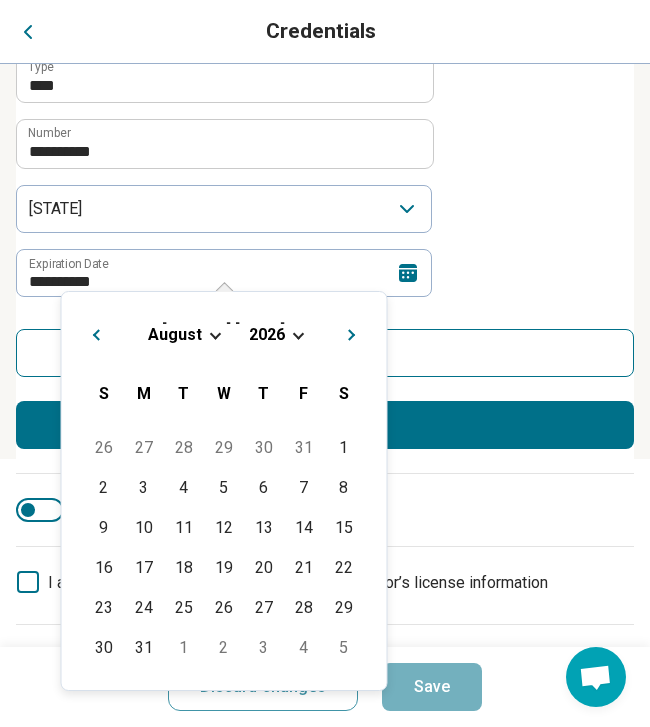 click on "Next Month" at bounding box center [352, 337] 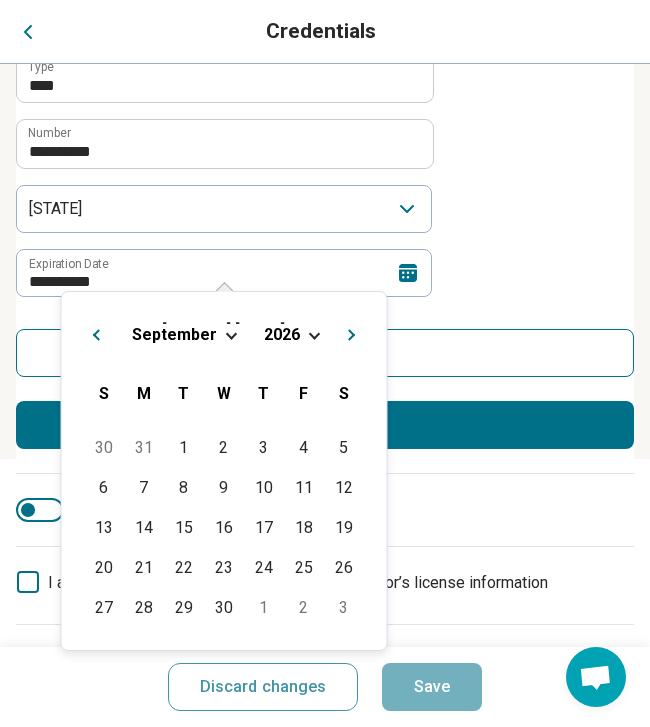 click on "Next Month" at bounding box center [352, 337] 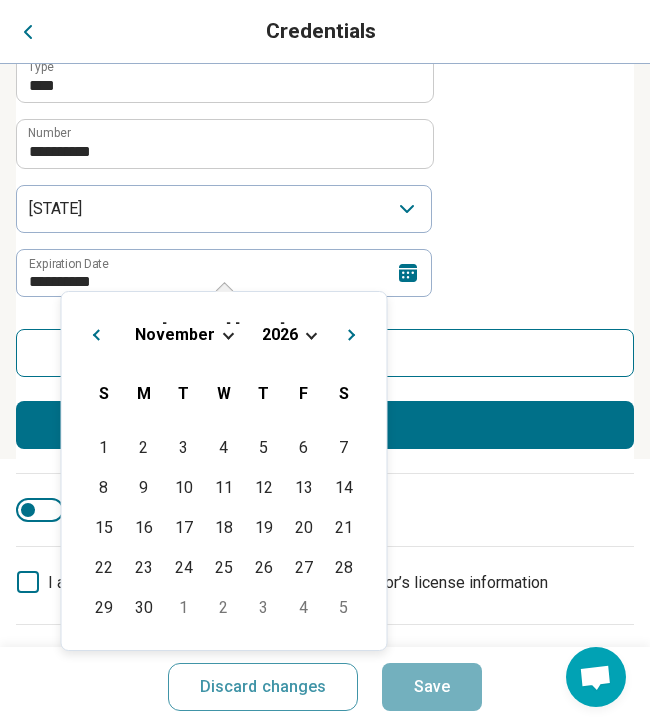 click on "Next Month" at bounding box center [352, 337] 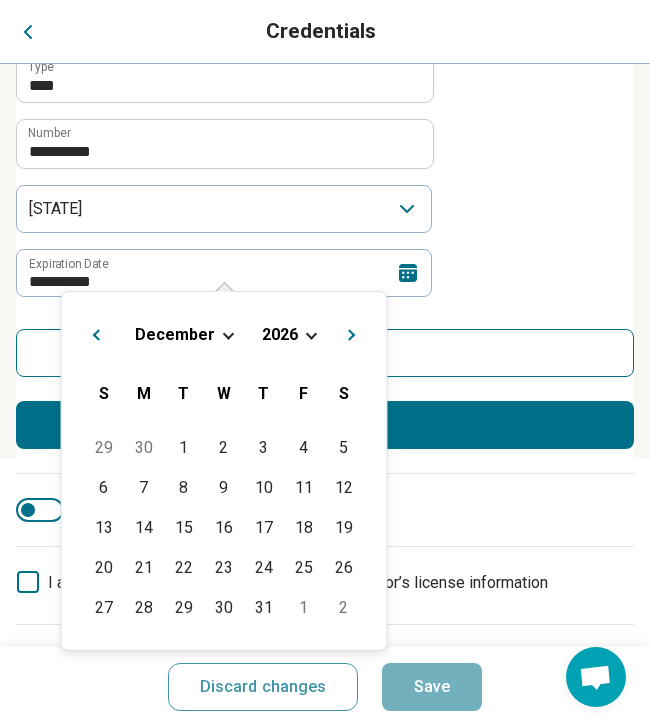 click on "Next Month" at bounding box center [352, 337] 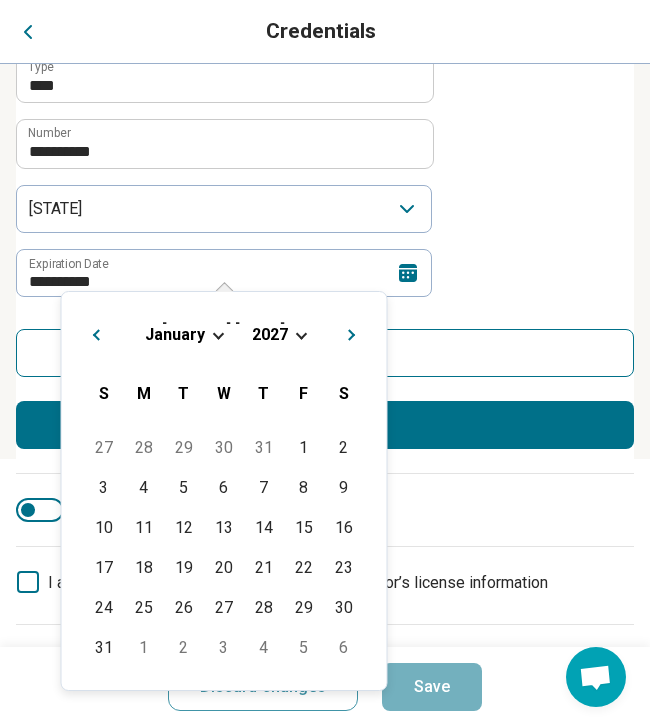 click on "Next Month" at bounding box center (352, 337) 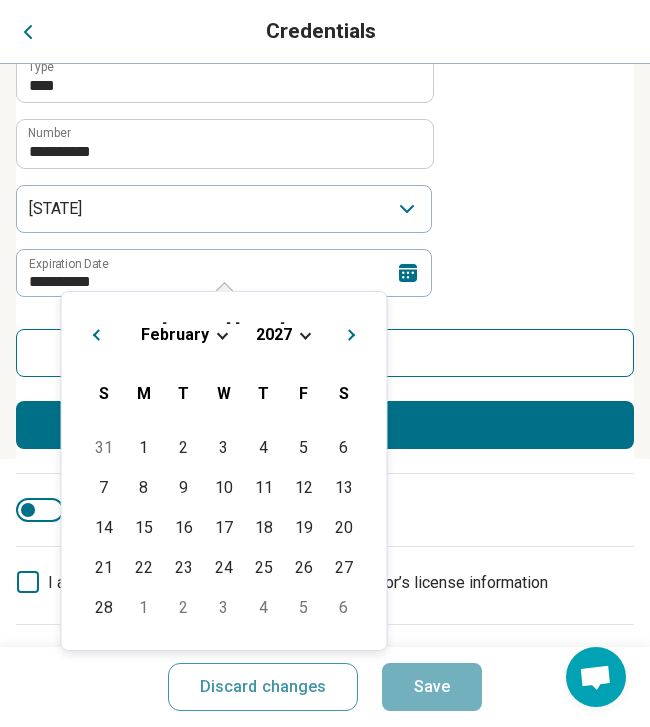 click on "Next Month" at bounding box center (352, 337) 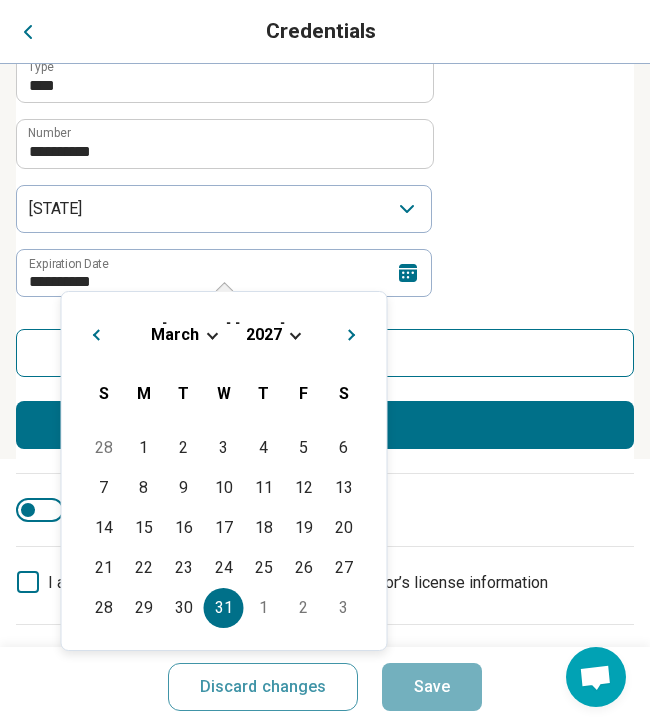 click on "31" at bounding box center [224, 608] 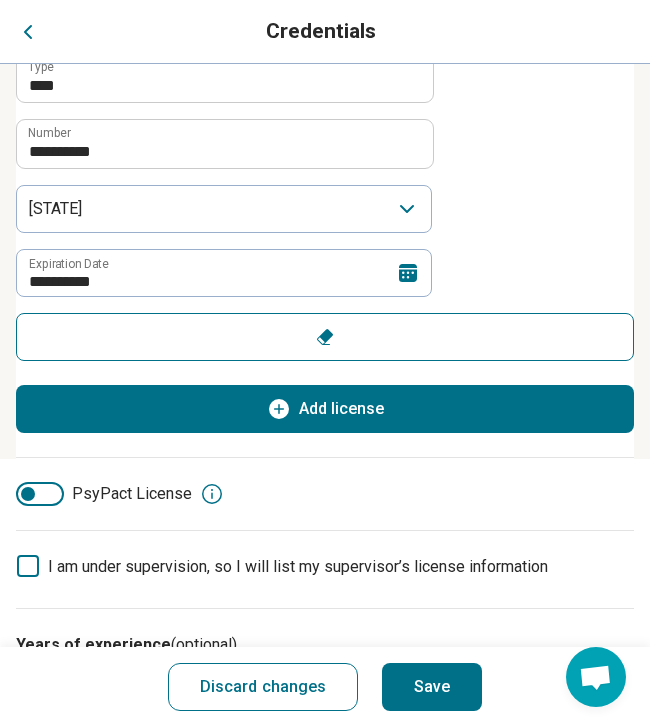 type on "*" 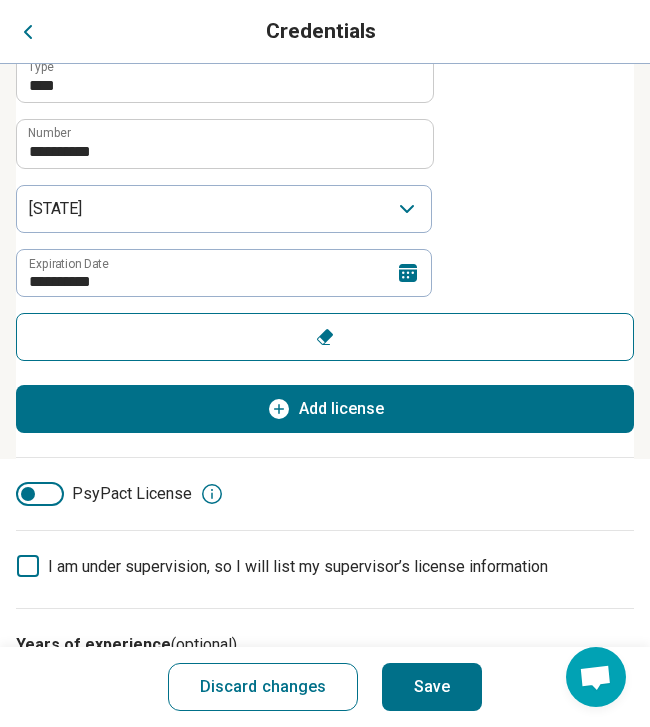 click on "Add license" at bounding box center (341, 408) 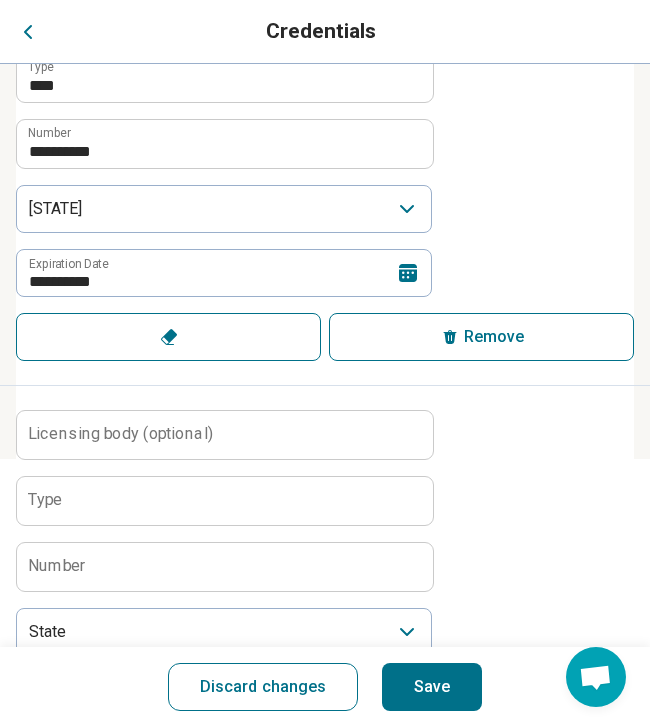 type on "*" 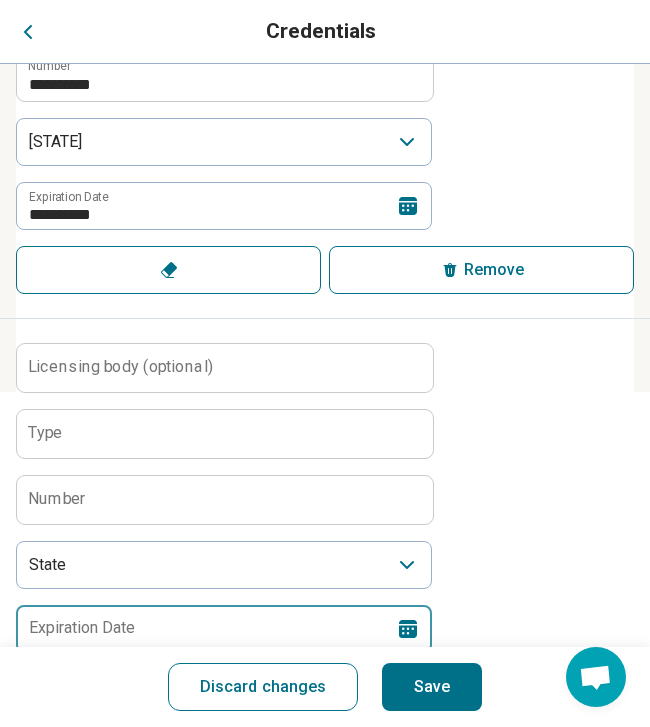 scroll, scrollTop: 401, scrollLeft: 0, axis: vertical 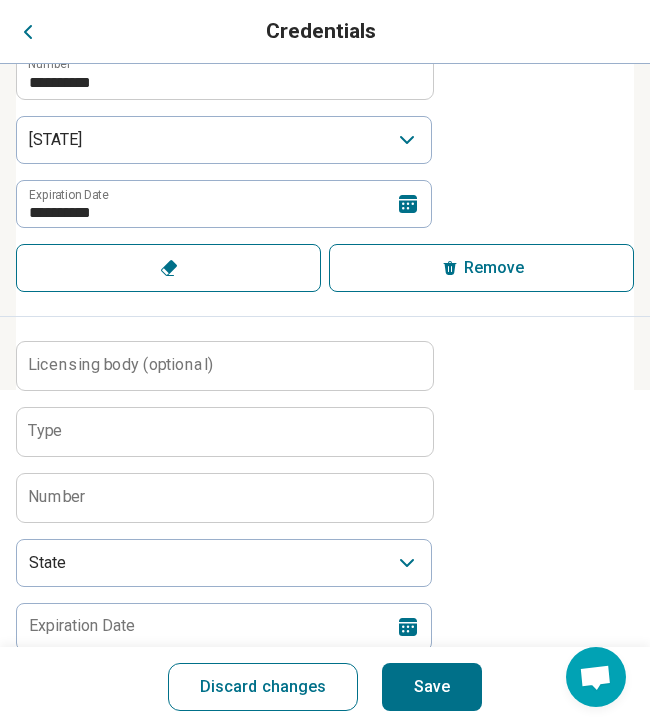 click on "Licensing body (optional)" at bounding box center (120, 365) 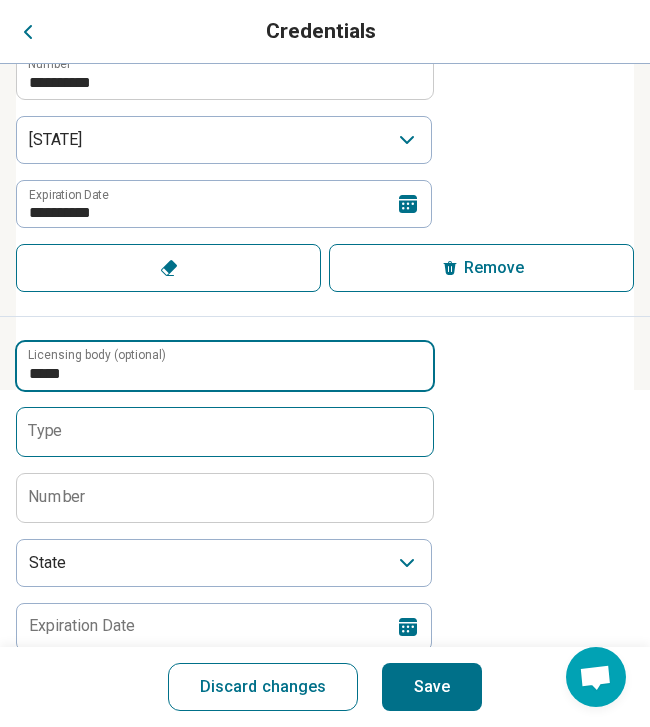 type on "*****" 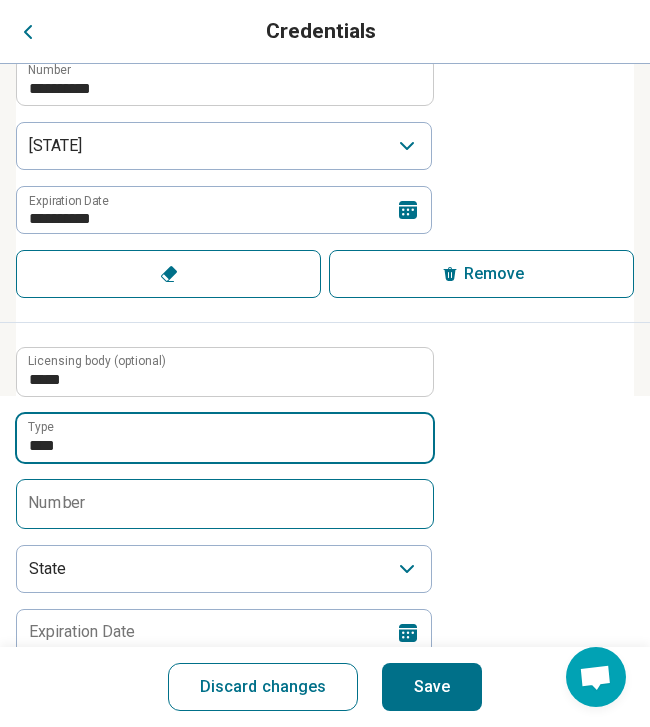 scroll, scrollTop: 396, scrollLeft: 0, axis: vertical 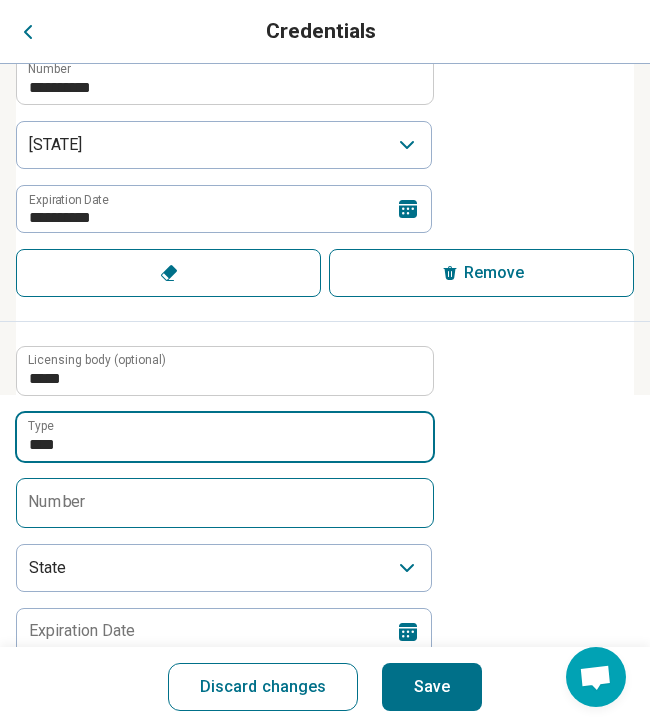 type on "****" 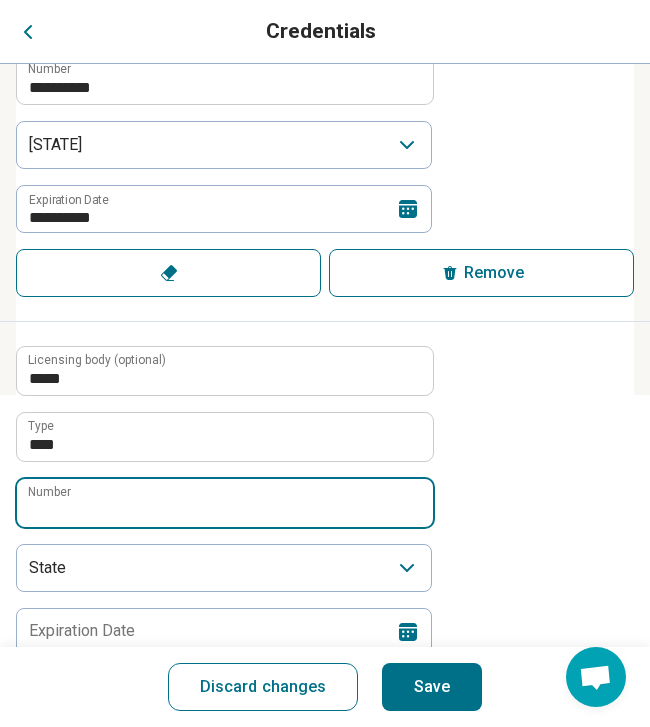 click on "Number" at bounding box center (225, 503) 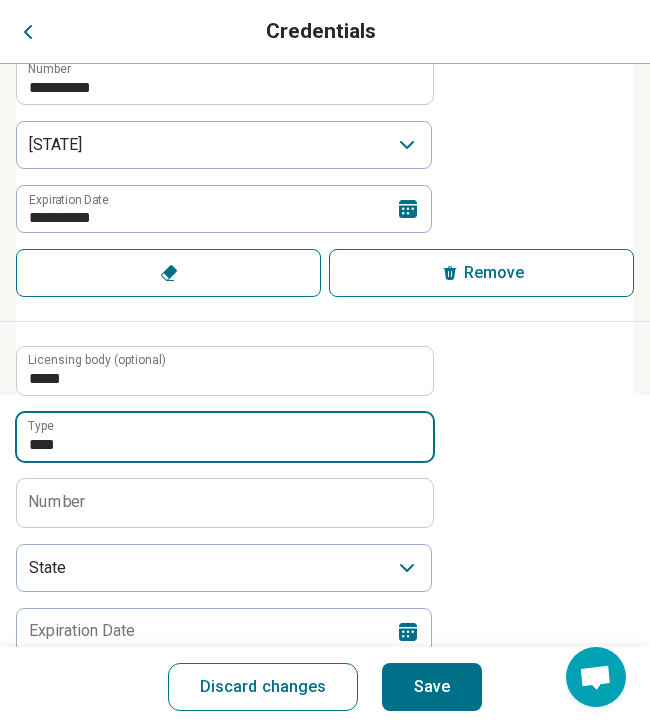 drag, startPoint x: 82, startPoint y: 436, endPoint x: -15, endPoint y: 418, distance: 98.65597 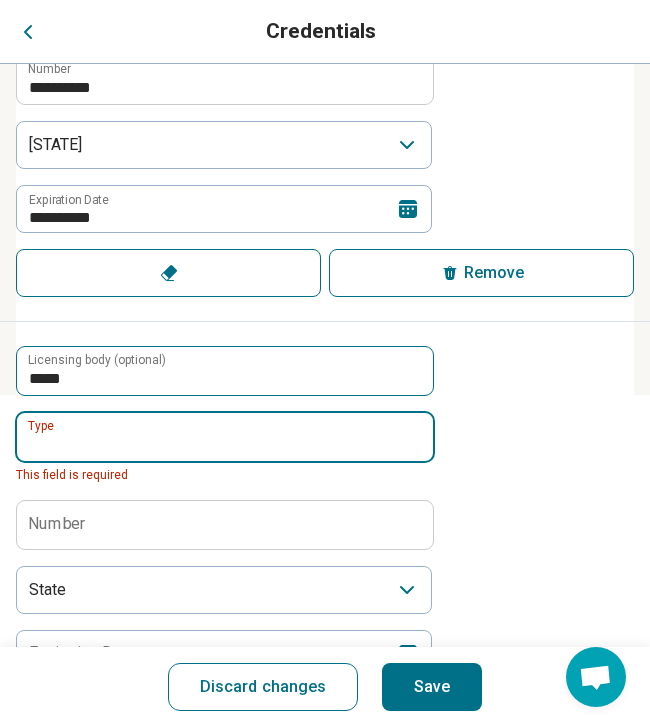 type 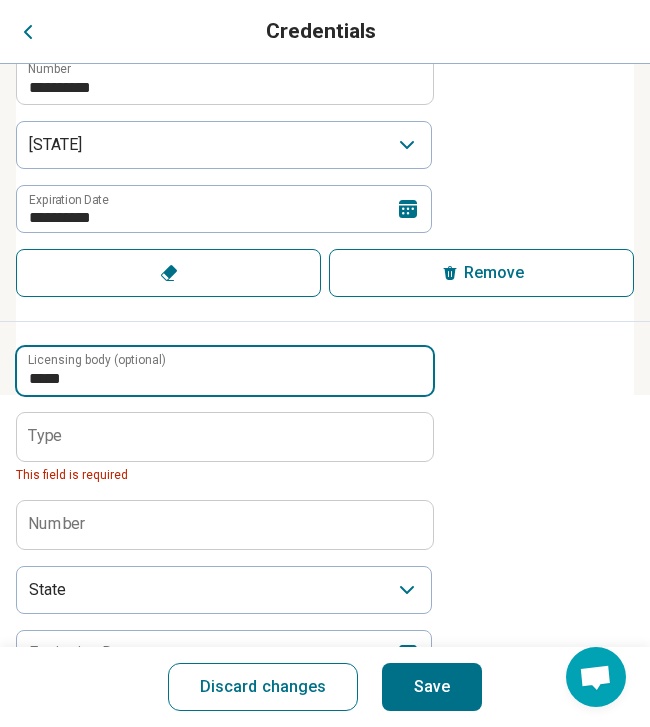 drag, startPoint x: 88, startPoint y: 371, endPoint x: 1, endPoint y: 365, distance: 87.20665 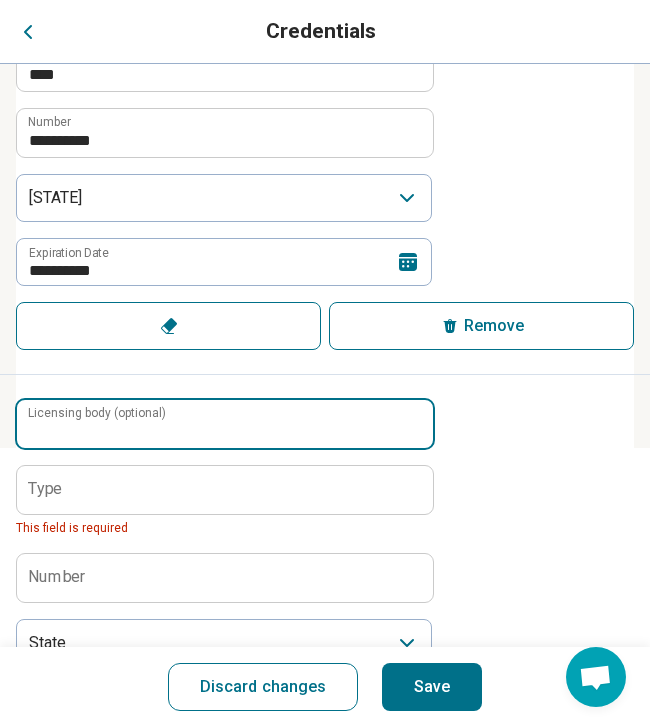 scroll, scrollTop: 329, scrollLeft: 0, axis: vertical 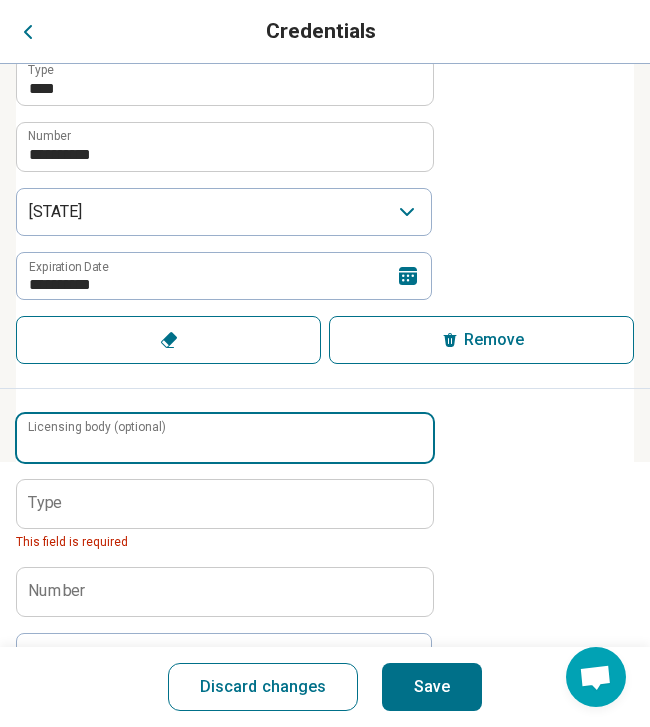 type 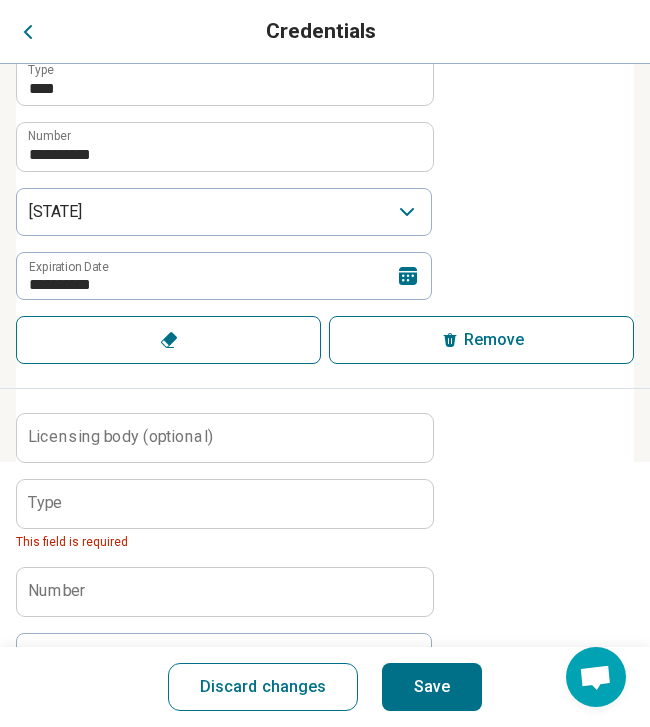 click 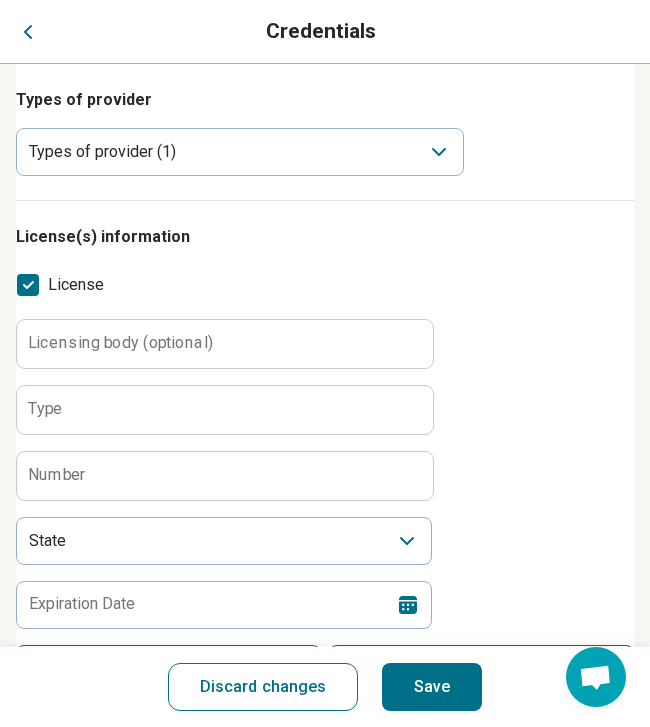 scroll, scrollTop: 0, scrollLeft: 0, axis: both 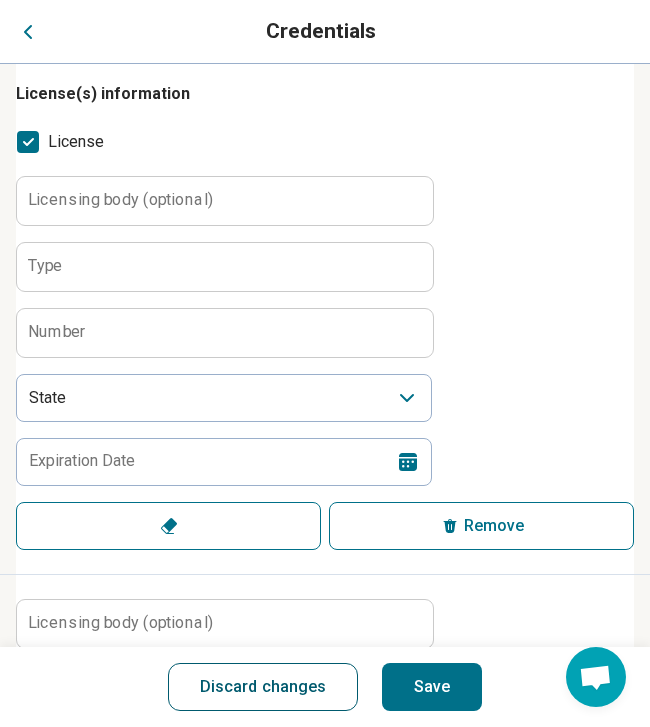 click on "Discard changes" at bounding box center (263, 687) 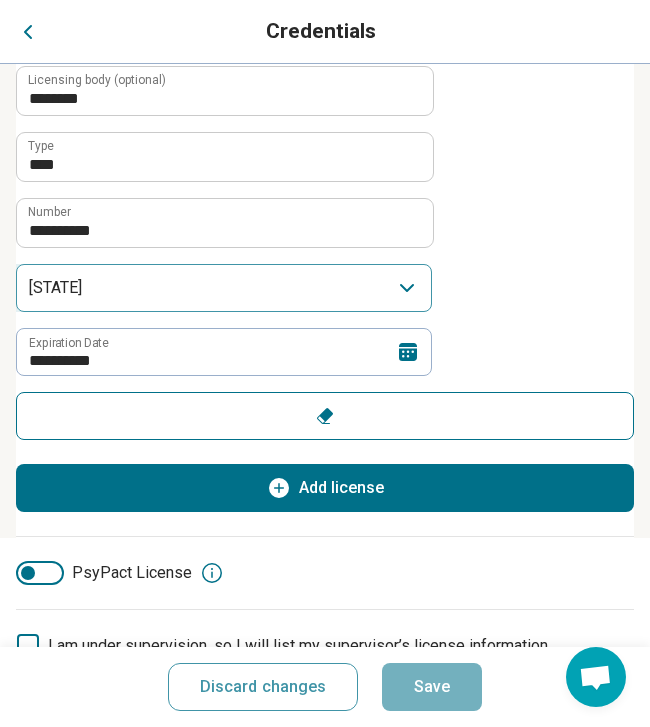 scroll, scrollTop: 256, scrollLeft: 0, axis: vertical 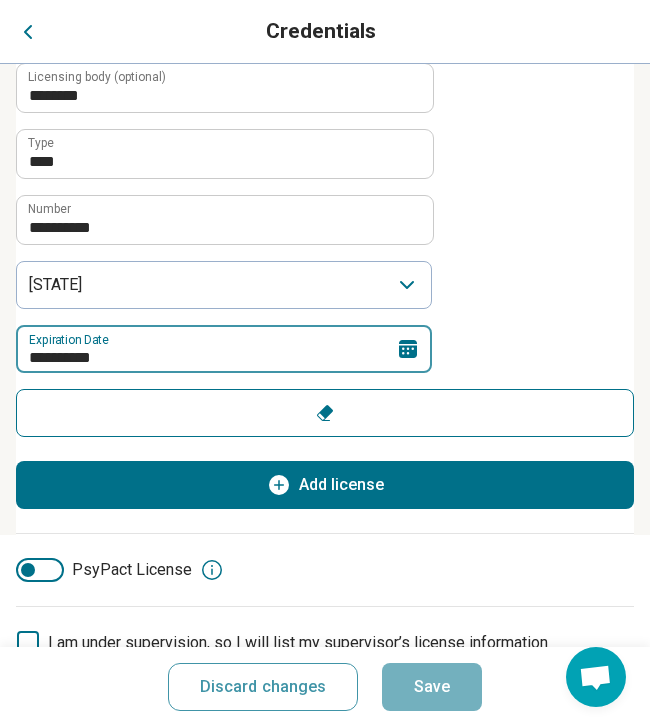 click on "**********" at bounding box center [224, 349] 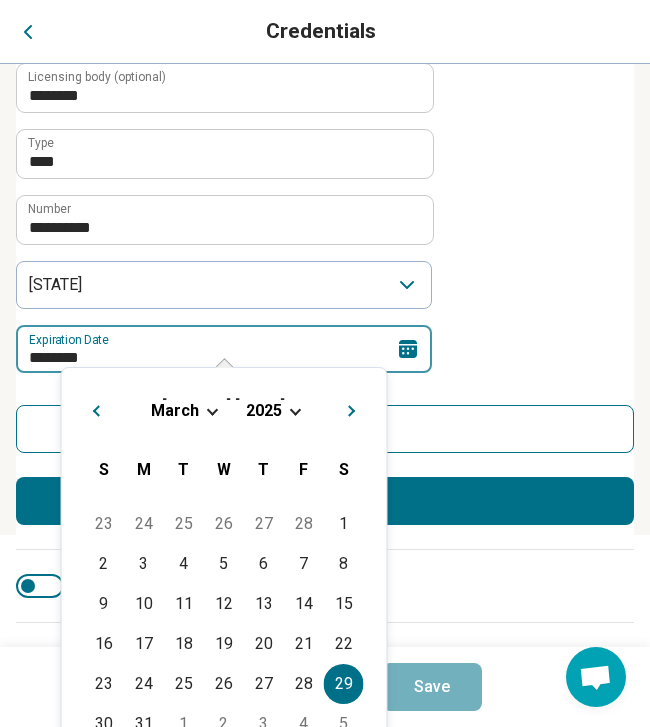 type on "*********" 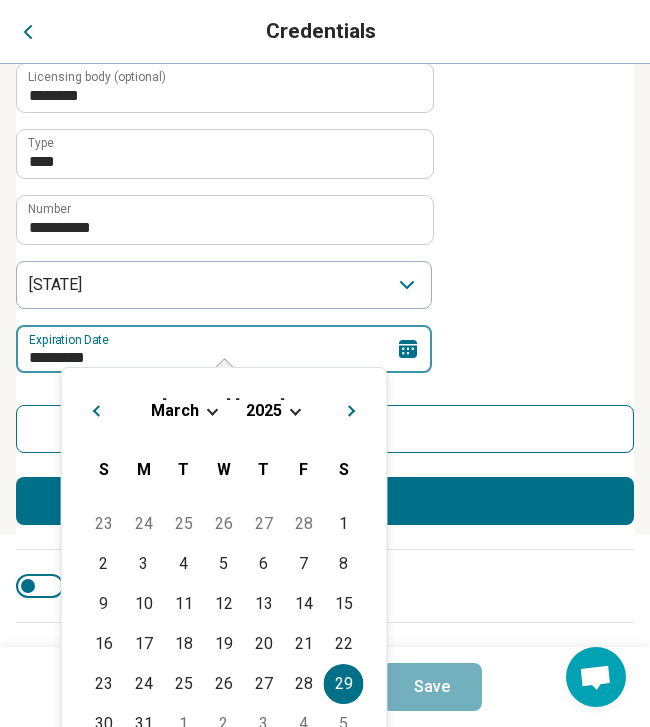 type on "*" 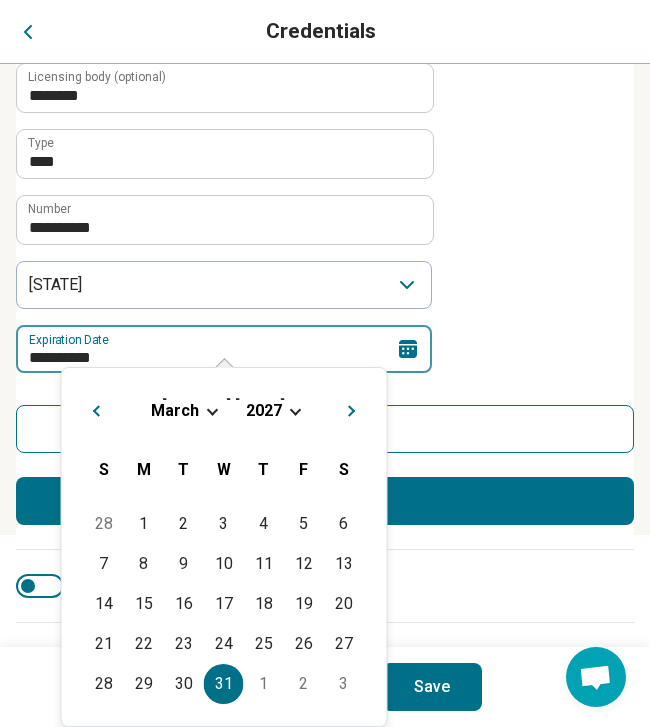type on "**********" 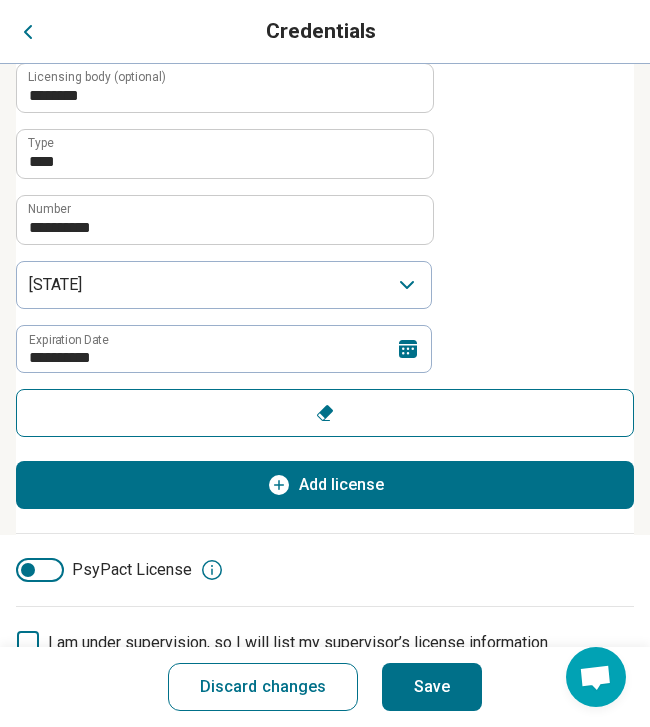 click on "**********" at bounding box center [325, 250] 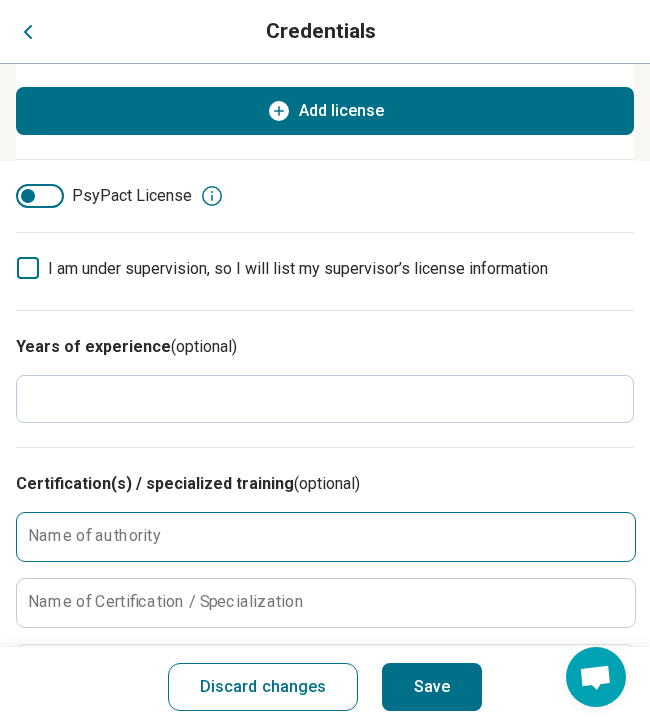 scroll, scrollTop: 630, scrollLeft: 0, axis: vertical 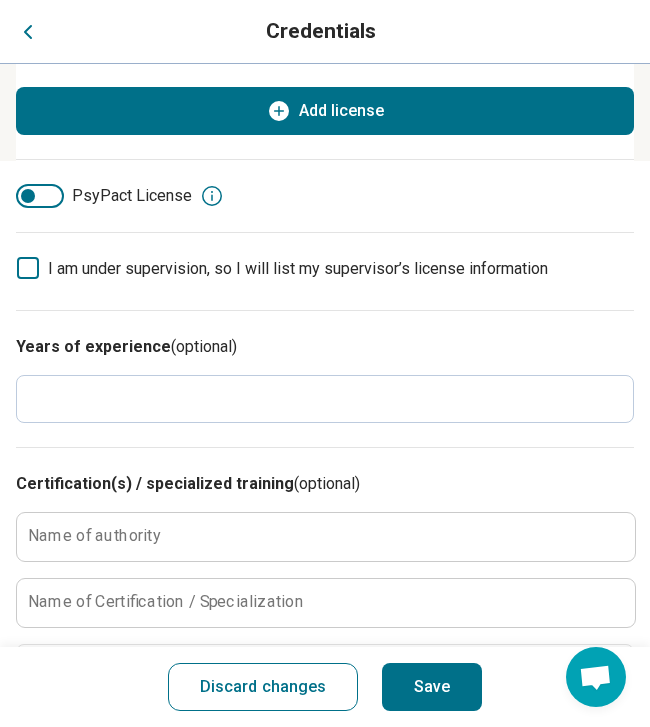 click on "*" at bounding box center [325, 399] 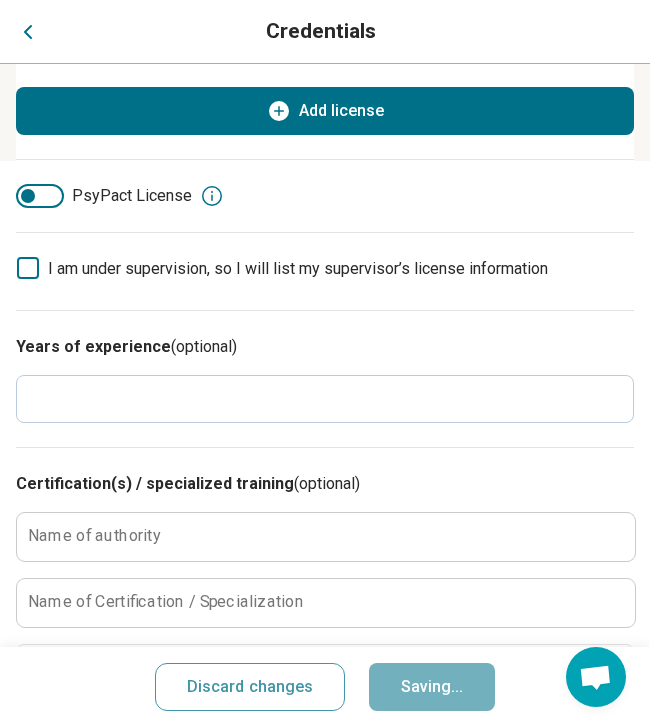 type on "*" 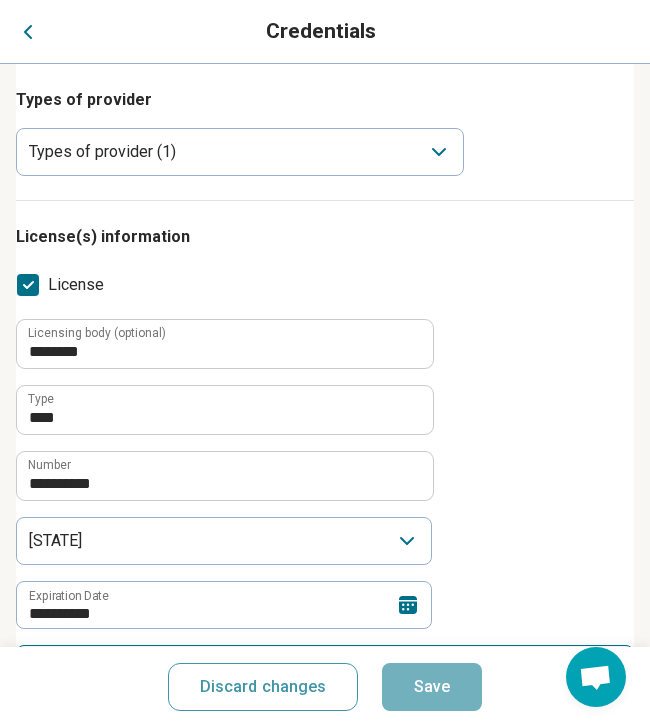 scroll, scrollTop: 0, scrollLeft: 0, axis: both 